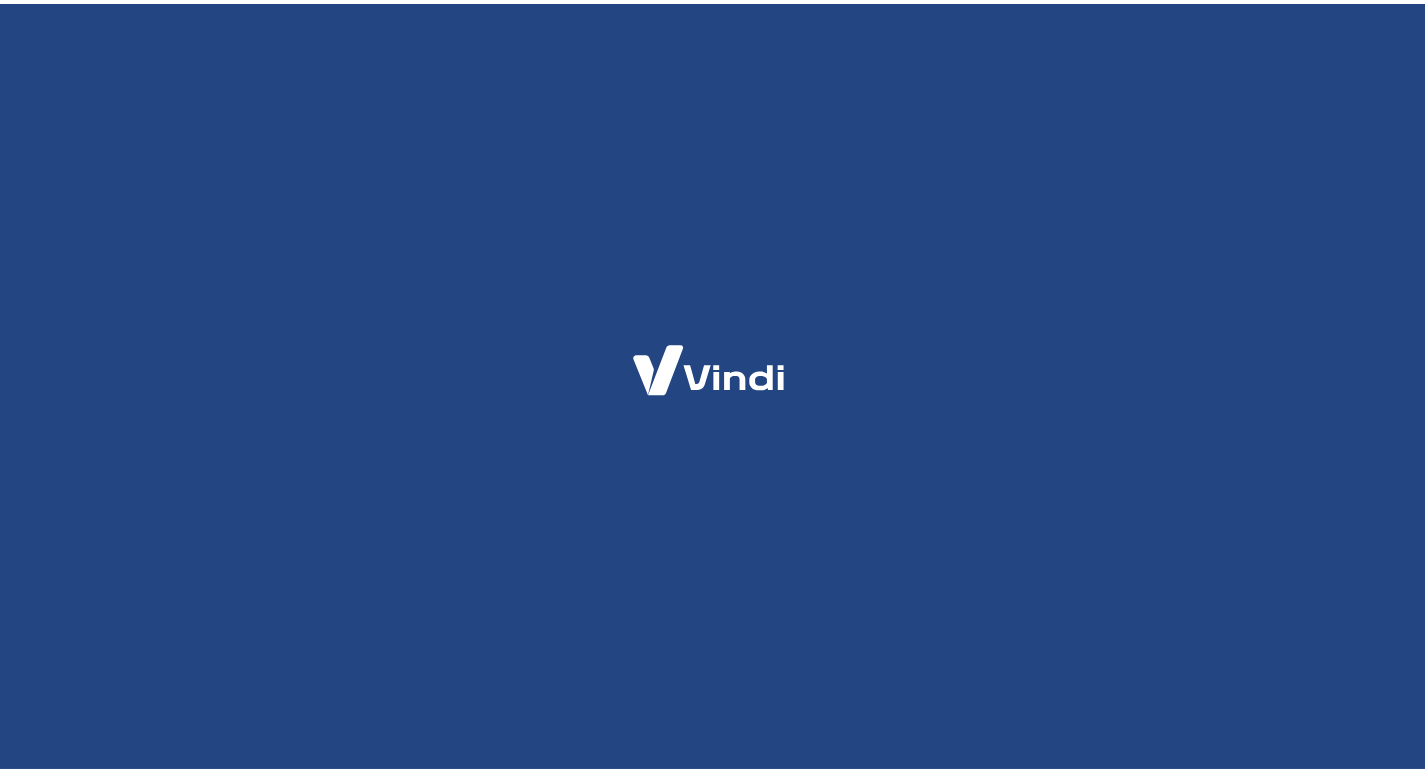 scroll, scrollTop: 0, scrollLeft: 0, axis: both 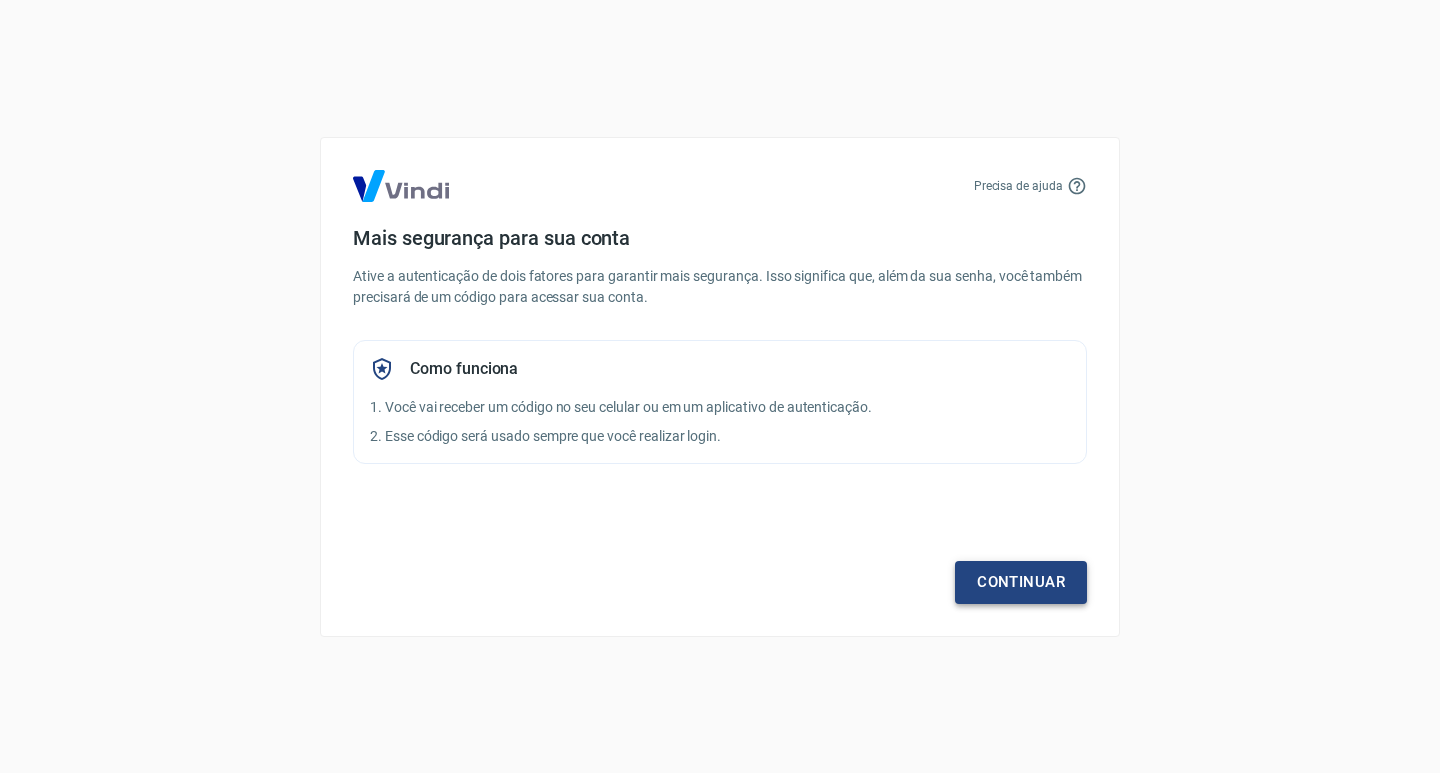 click on "Continuar" at bounding box center [1021, 582] 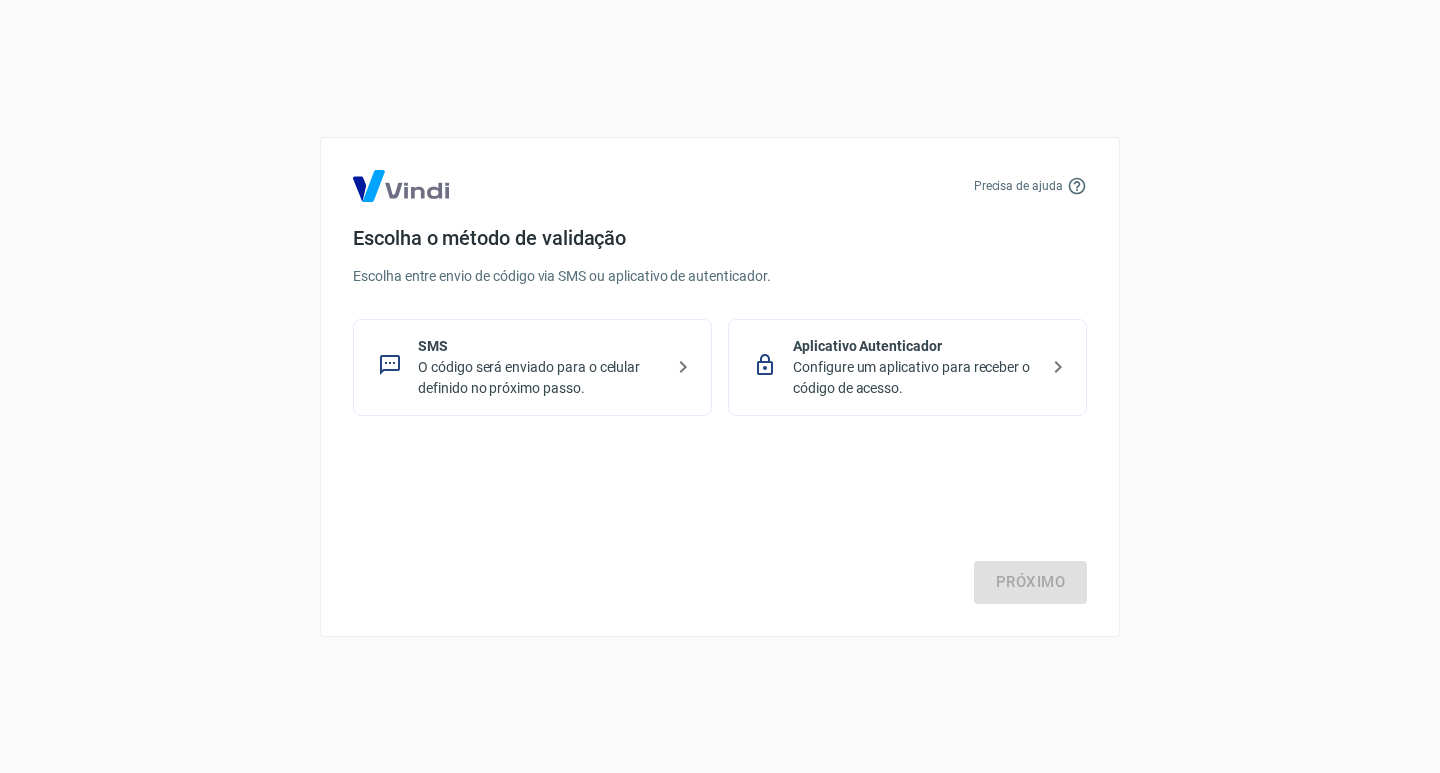click on "O código será enviado para o celular definido no próximo passo." at bounding box center [540, 378] 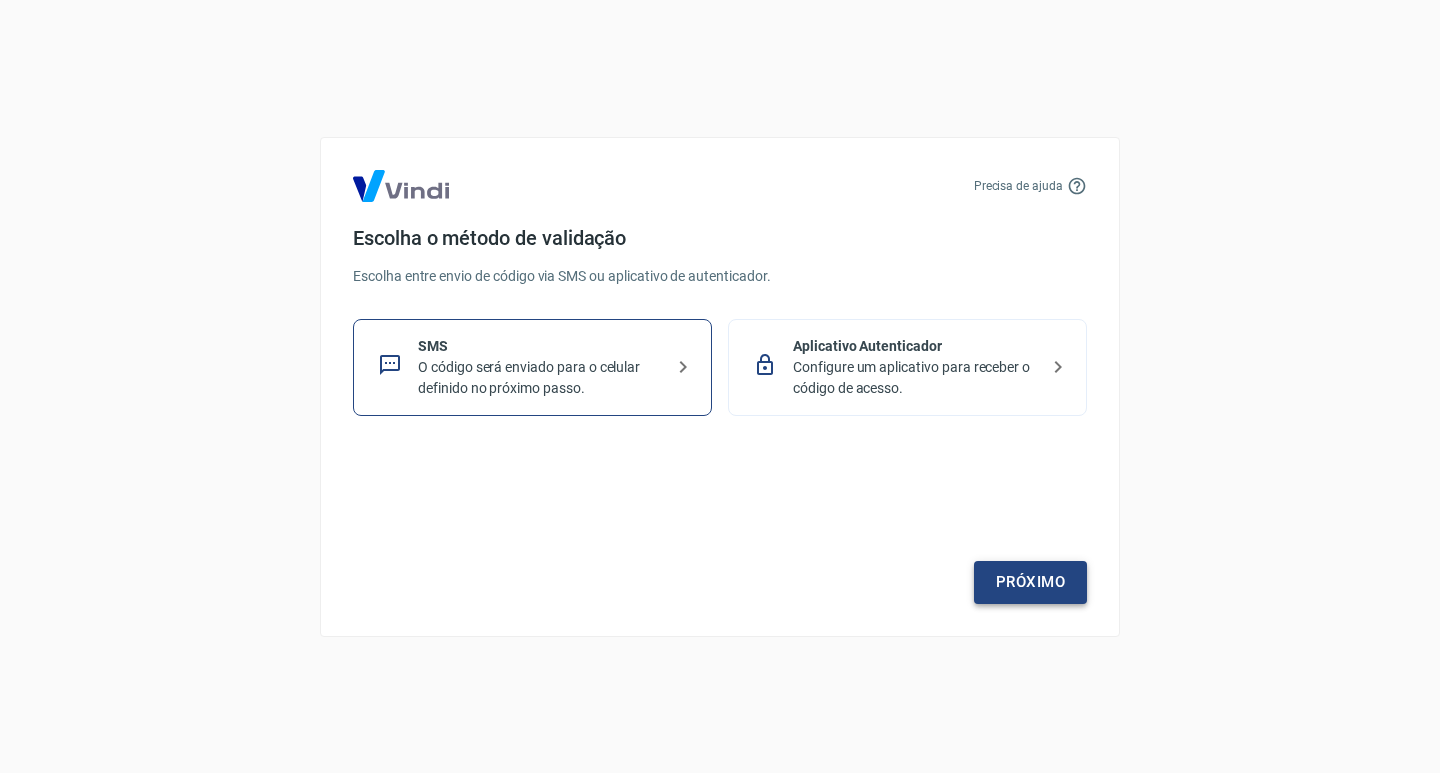 click on "Próximo" at bounding box center [1030, 582] 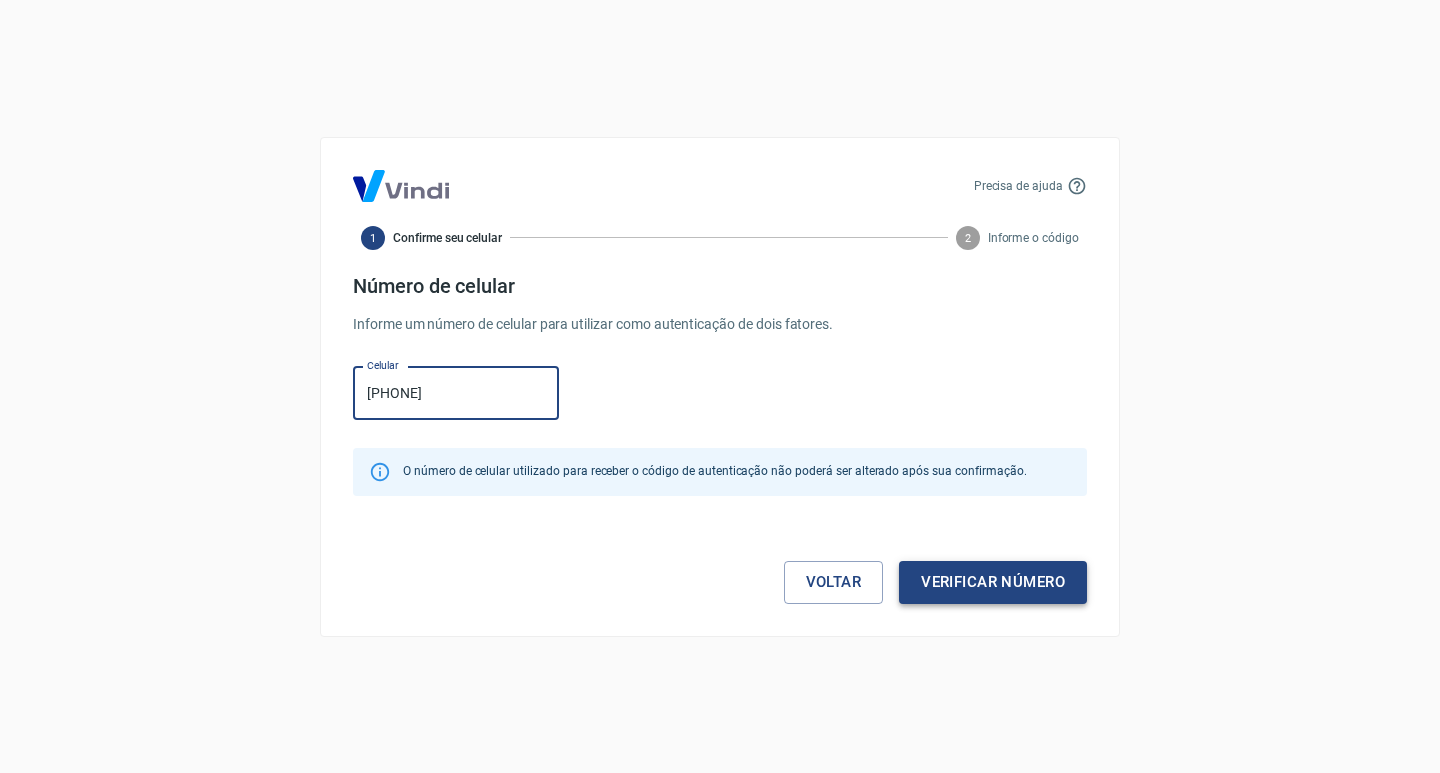 type on "[PHONE]" 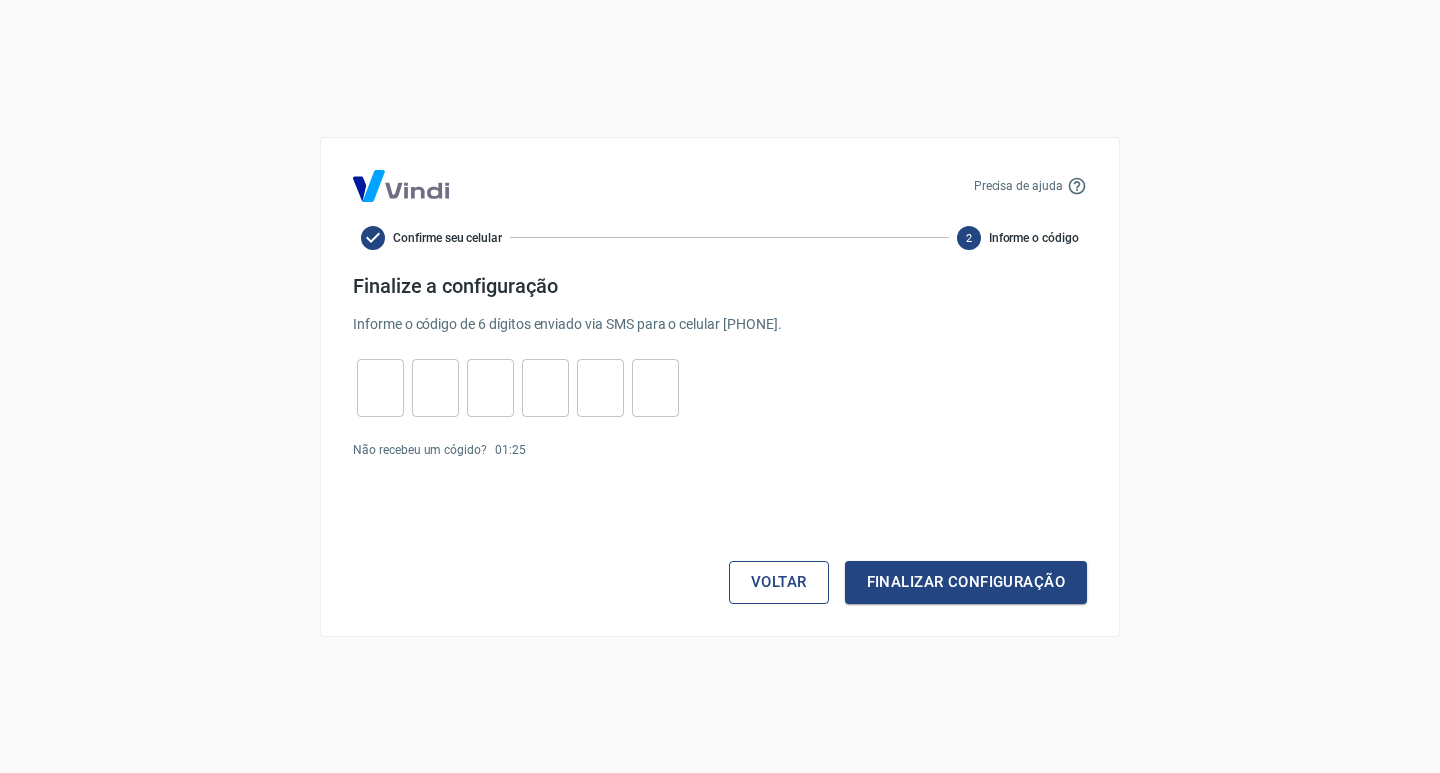 click on "Voltar" at bounding box center (779, 582) 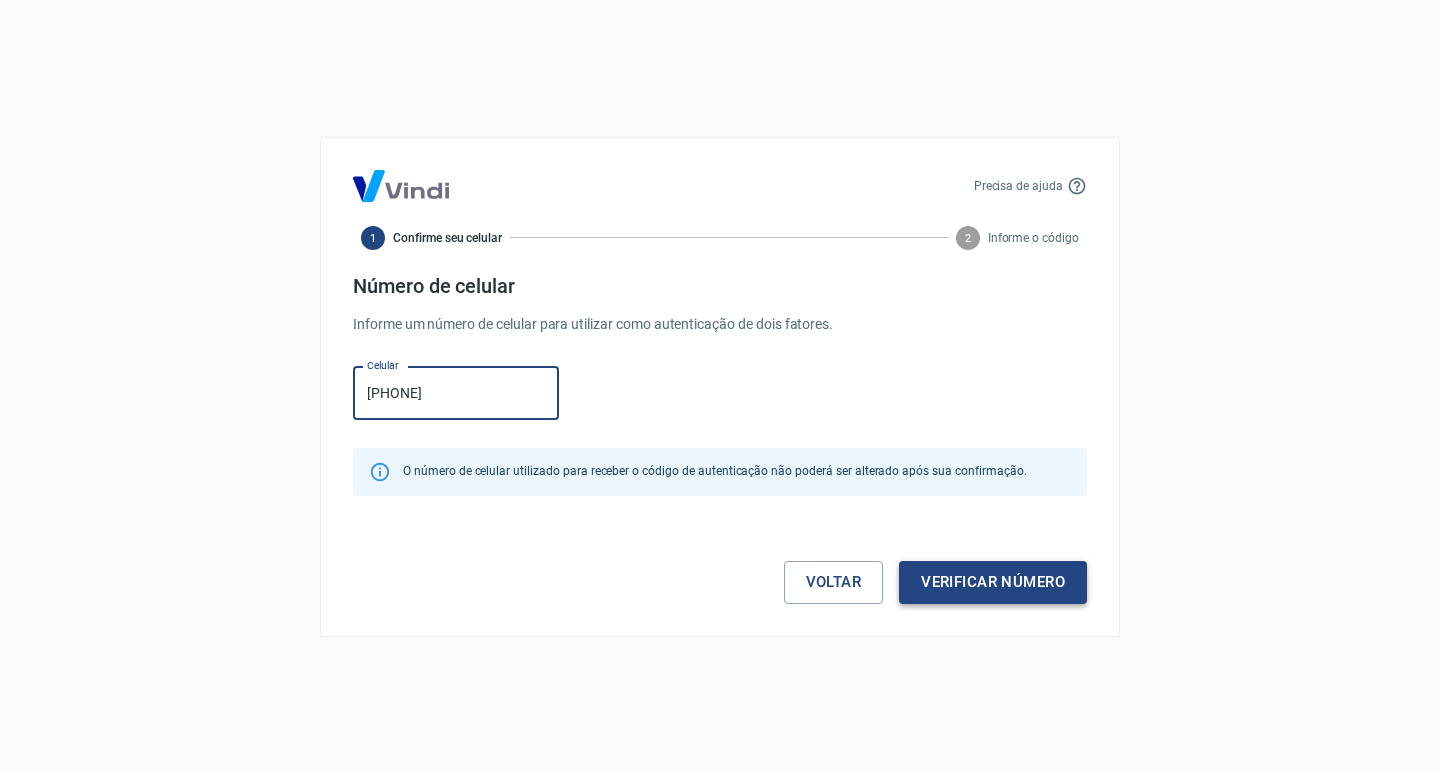 type on "[PHONE]" 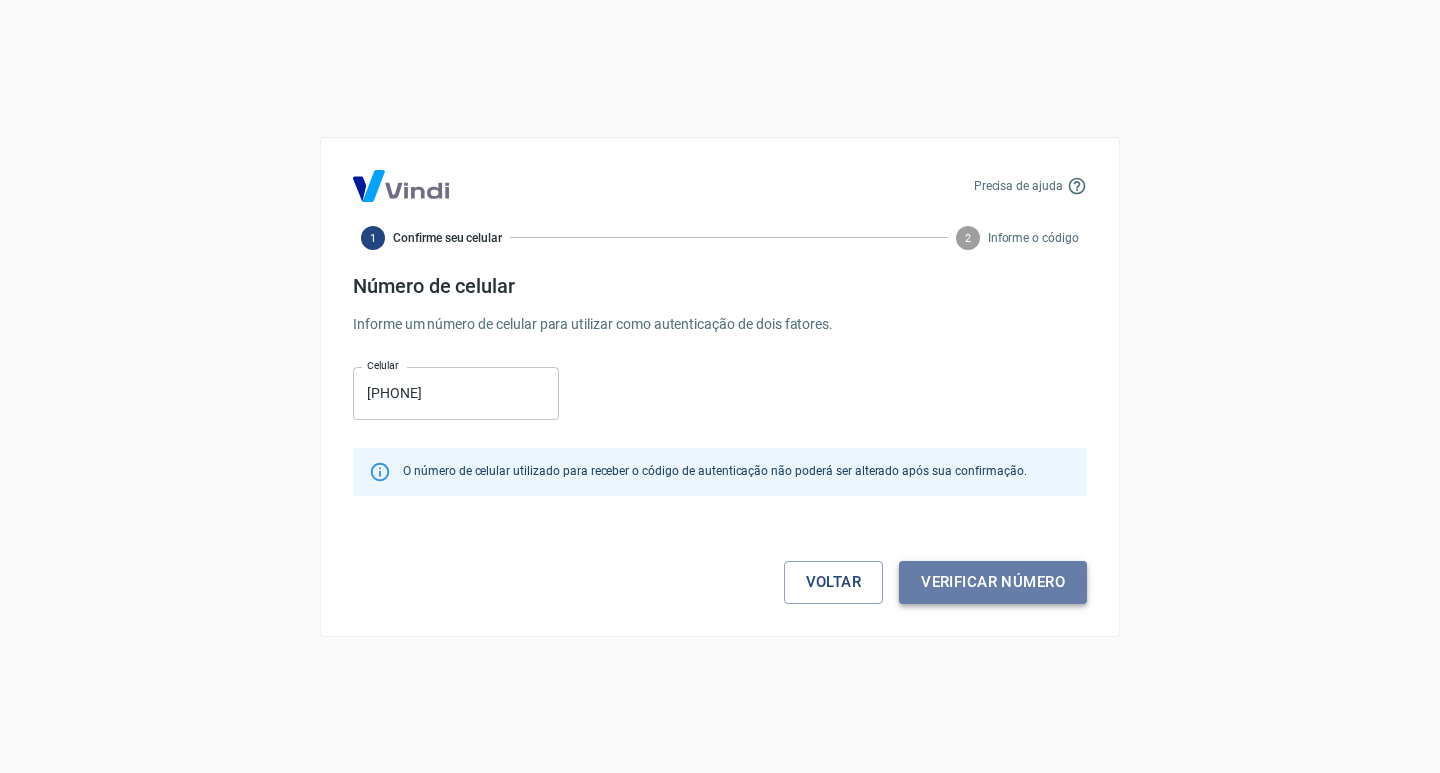 click on "Verificar número" at bounding box center [993, 582] 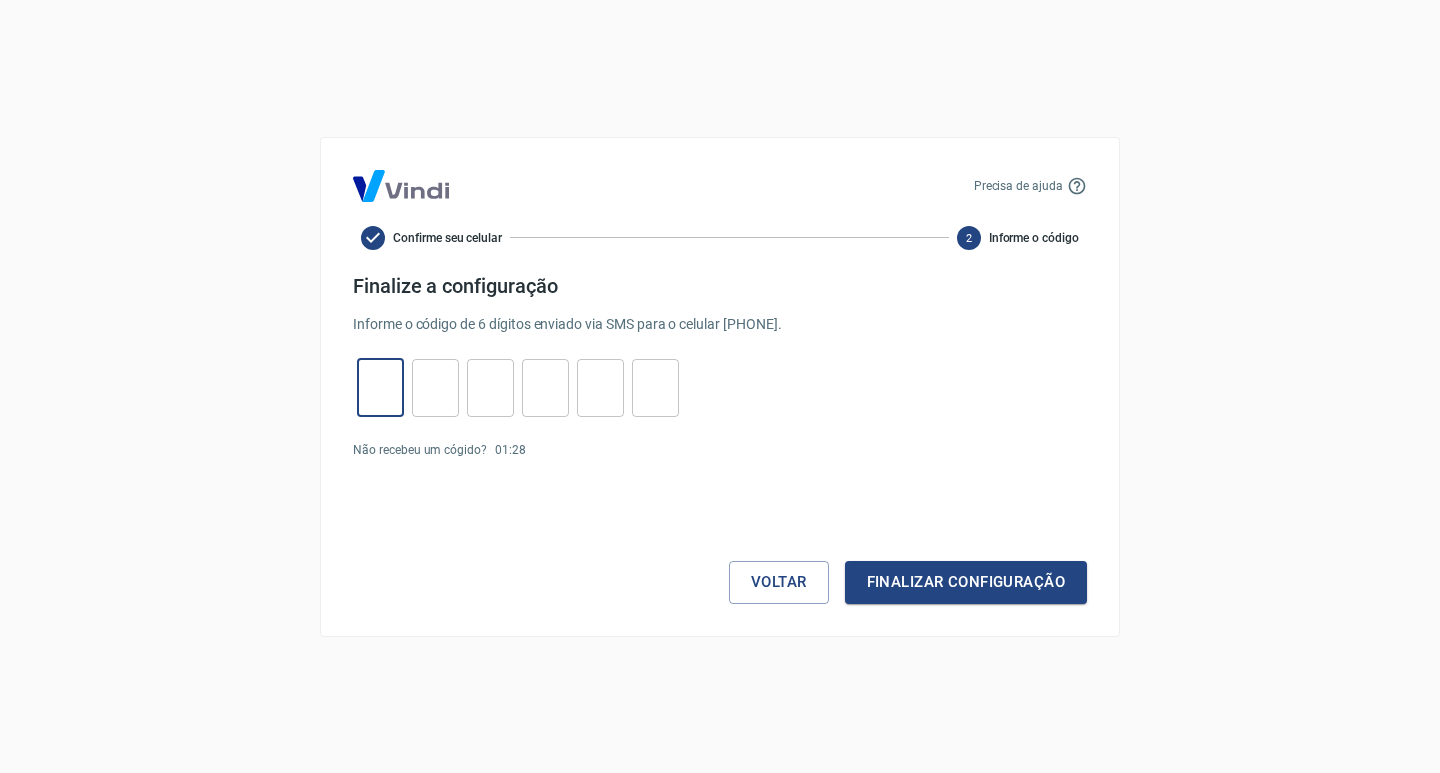 click at bounding box center (380, 387) 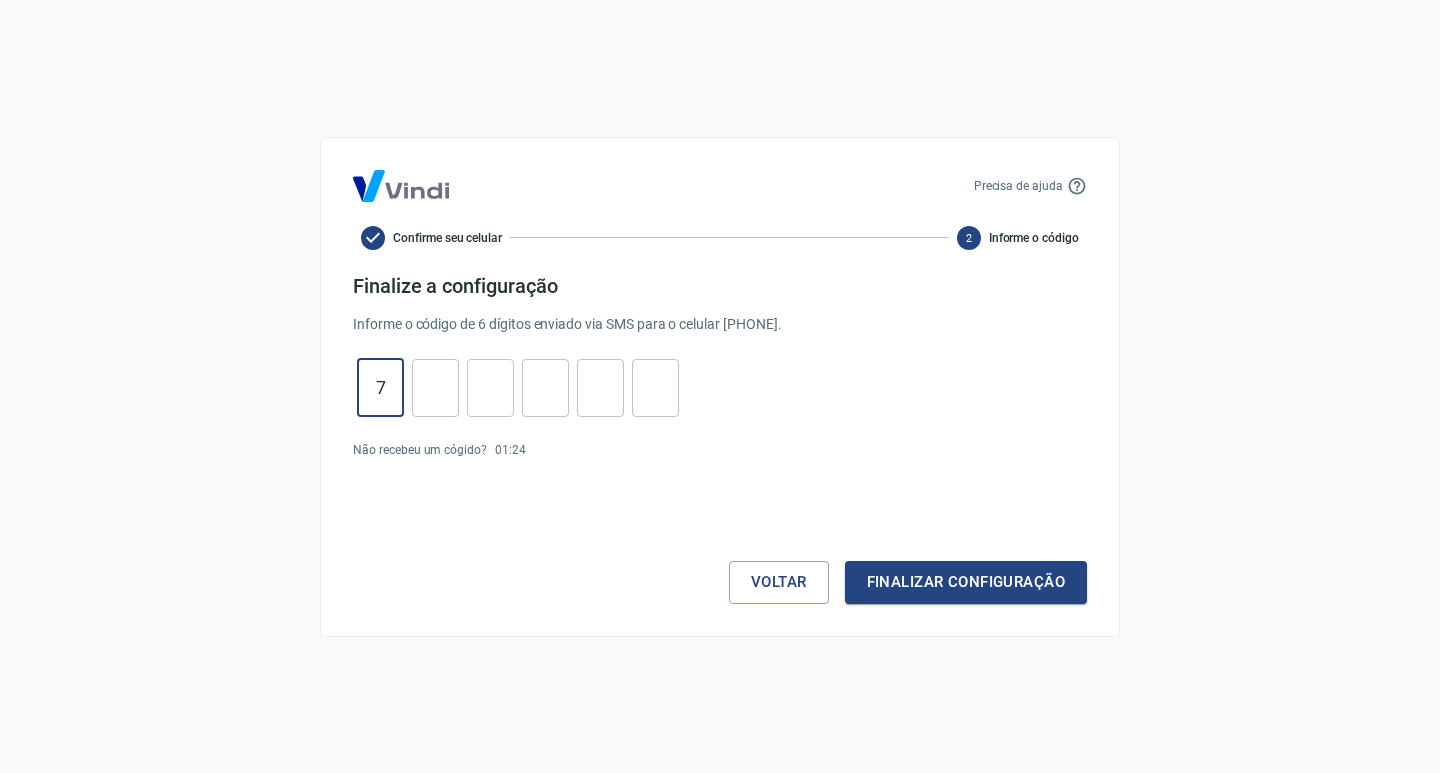 type on "7" 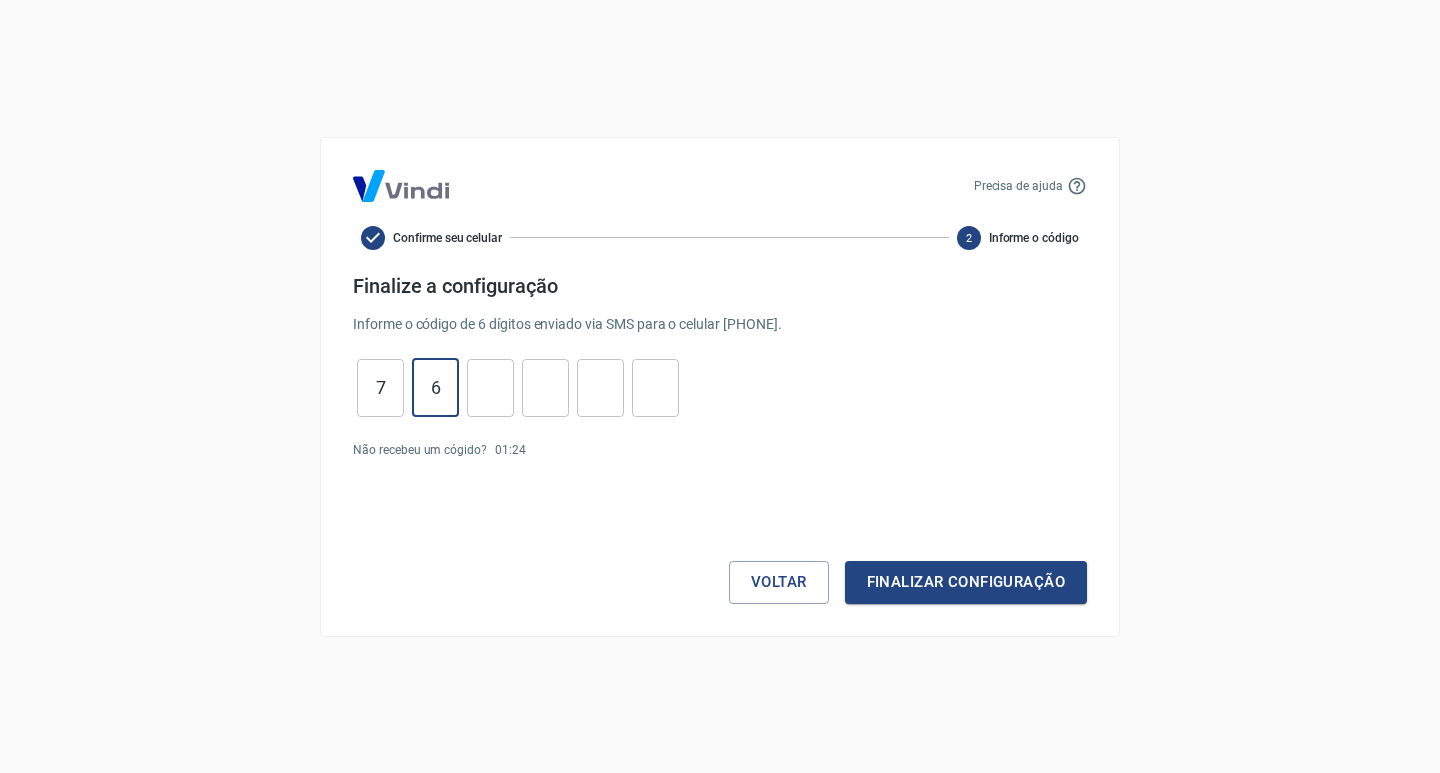 type on "6" 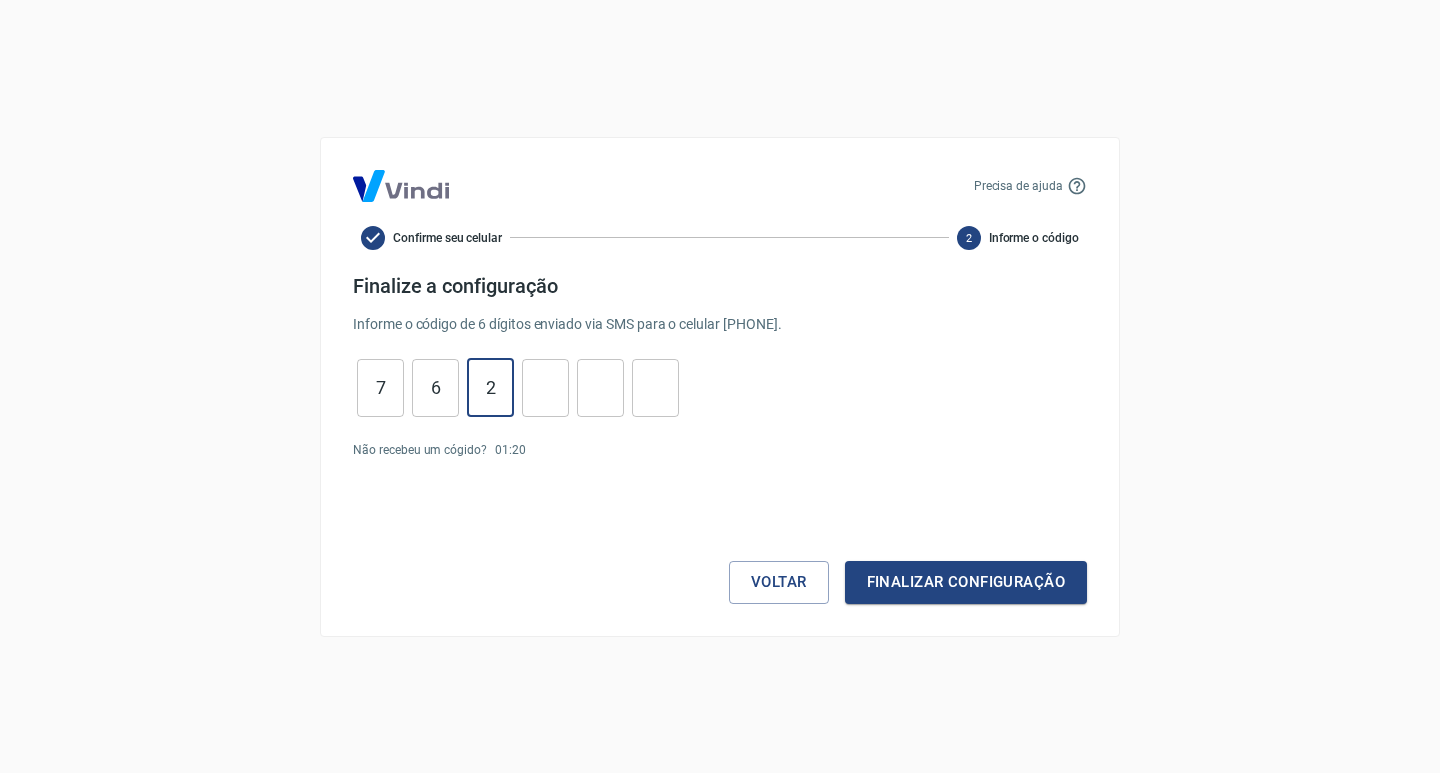 type on "2" 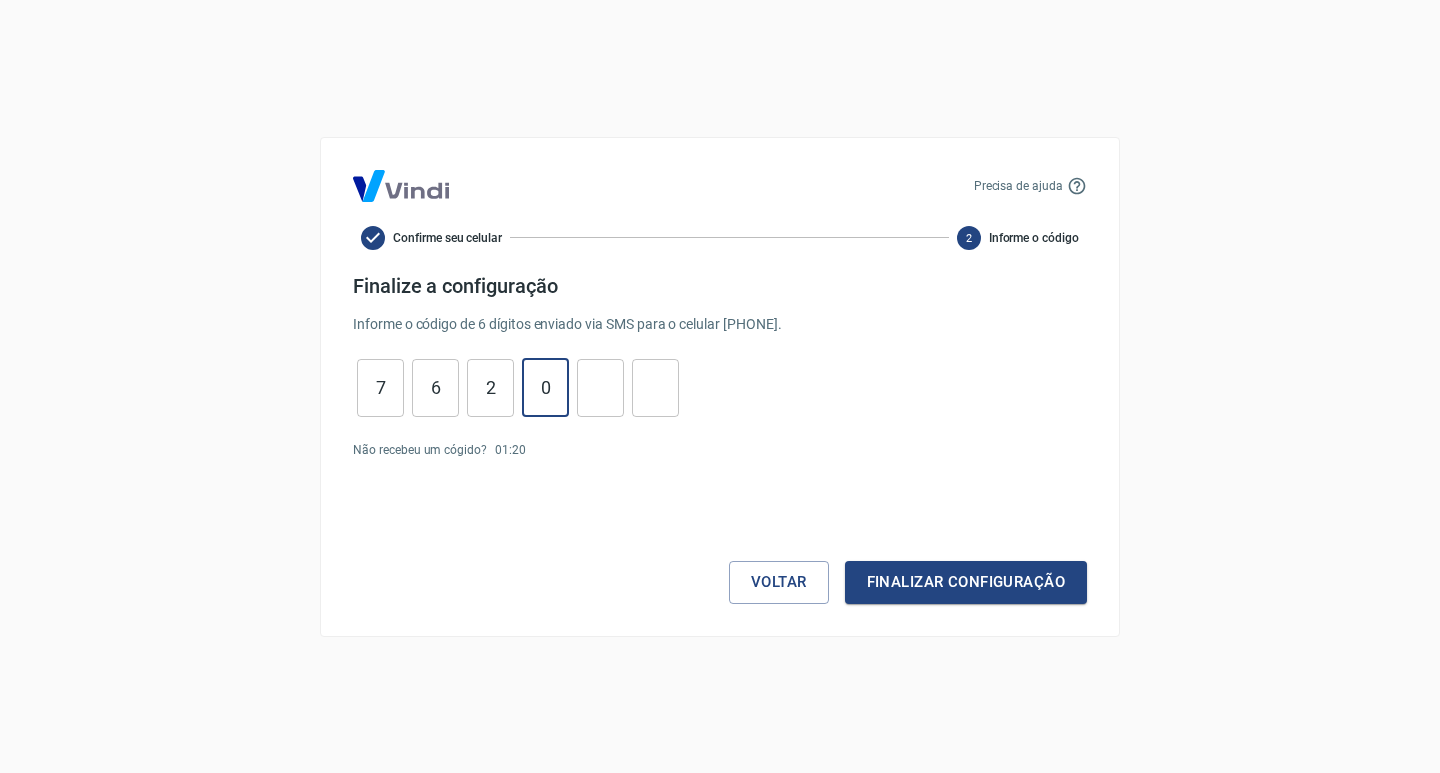 type on "0" 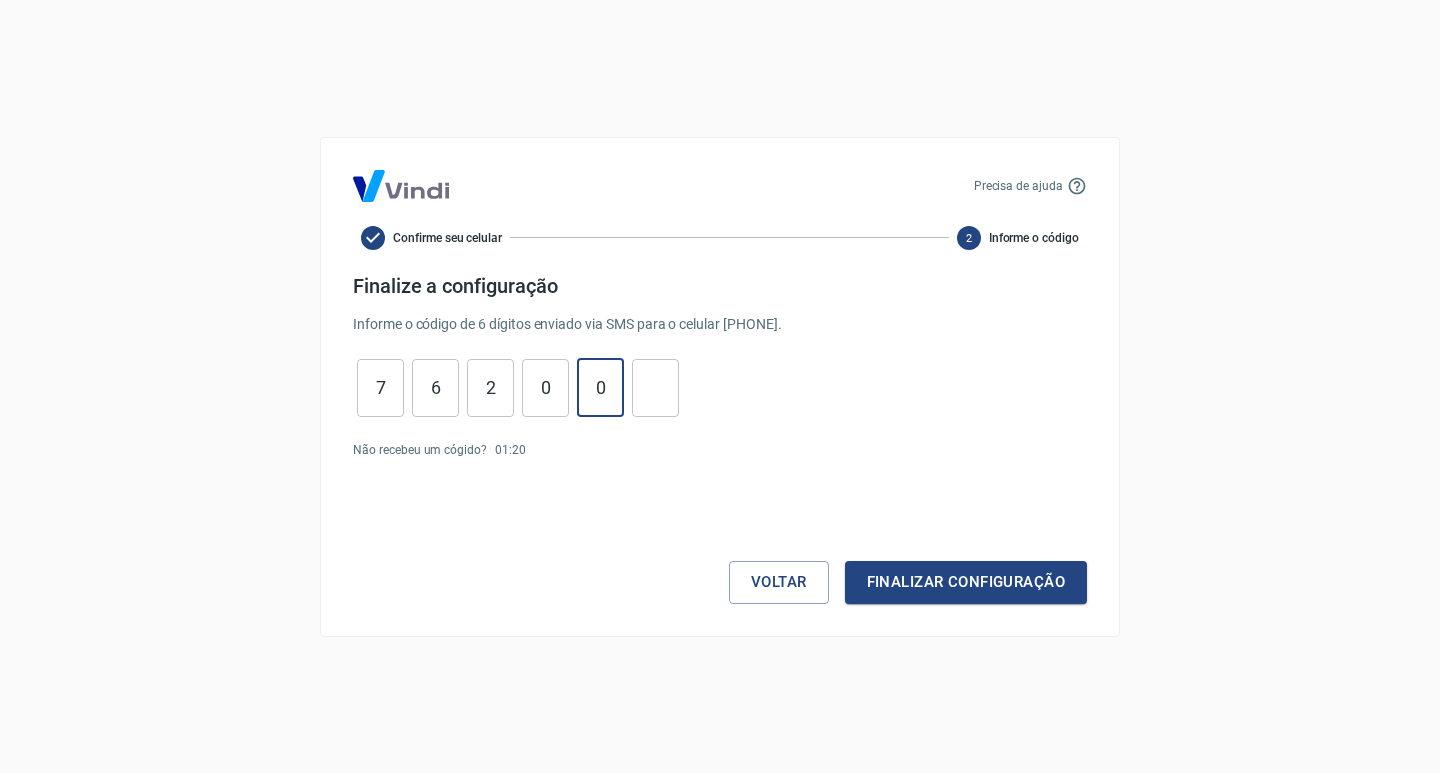 type on "0" 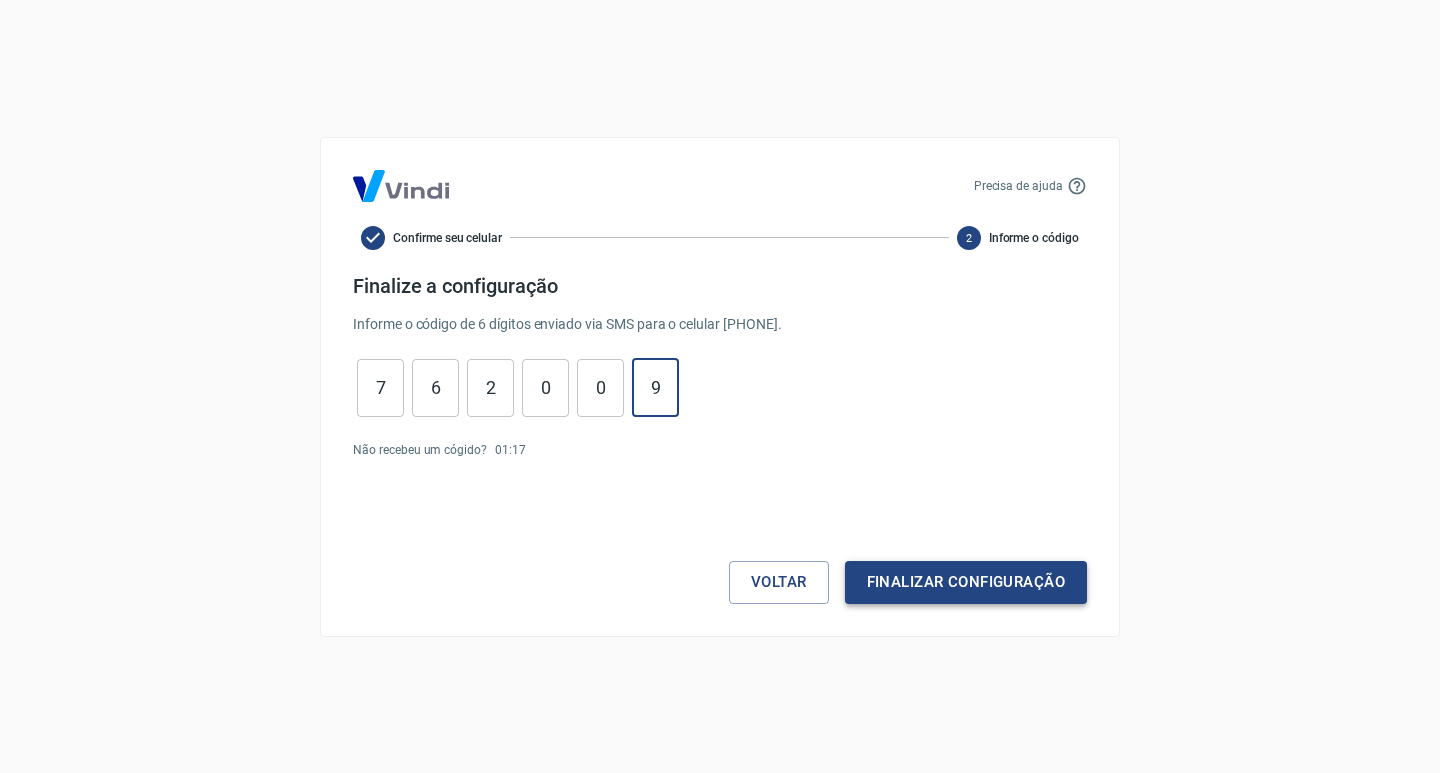 type on "9" 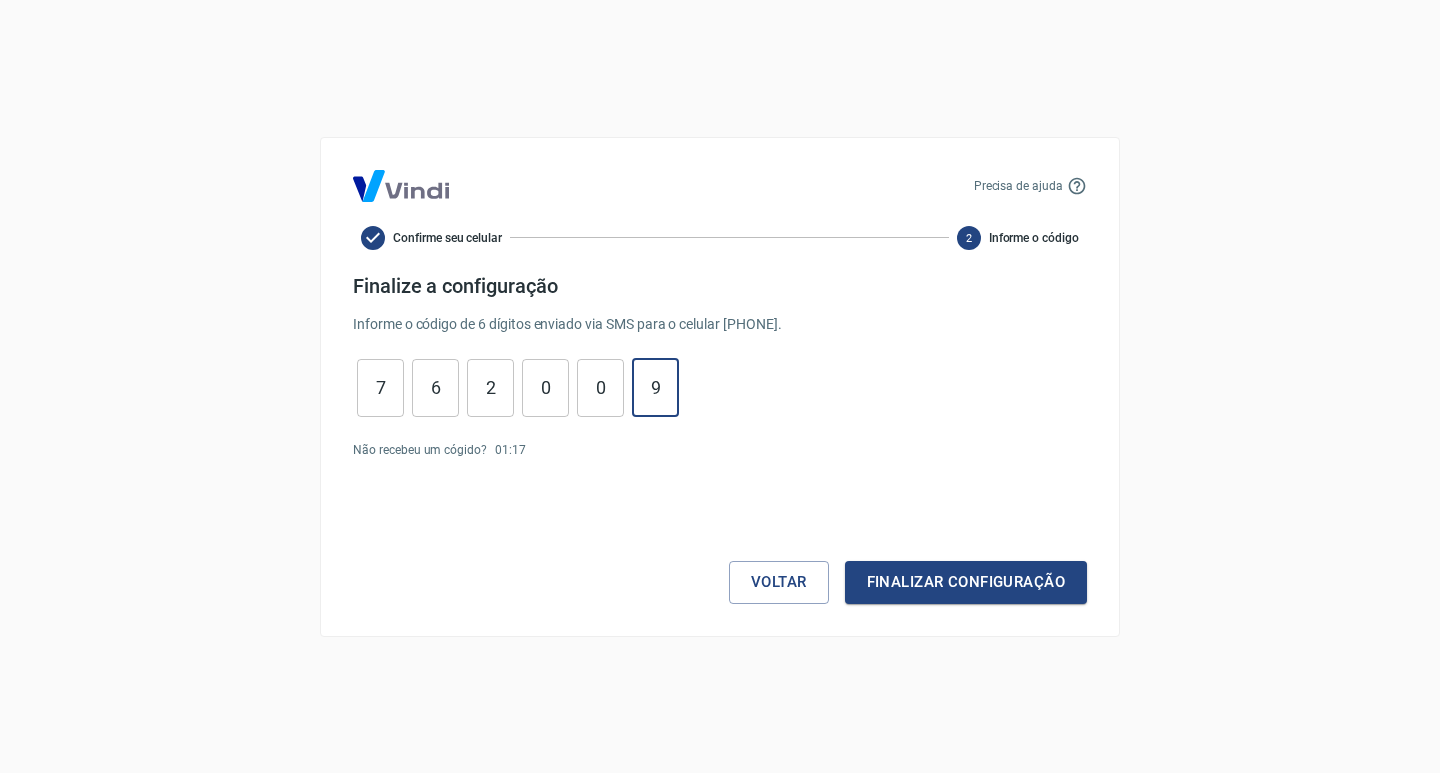 click on "Finalizar configuração" at bounding box center [966, 582] 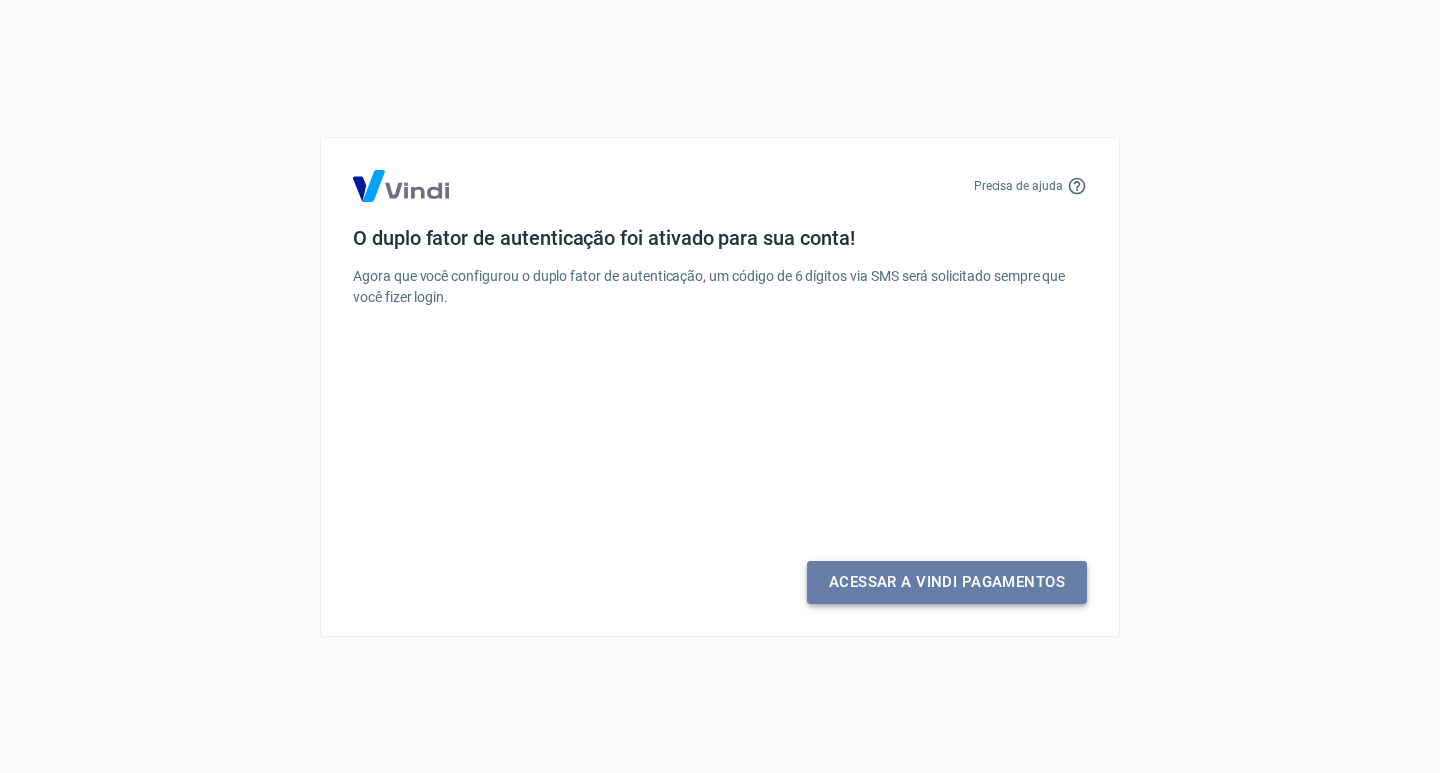 click on "Acessar a Vindi Pagamentos" at bounding box center (947, 582) 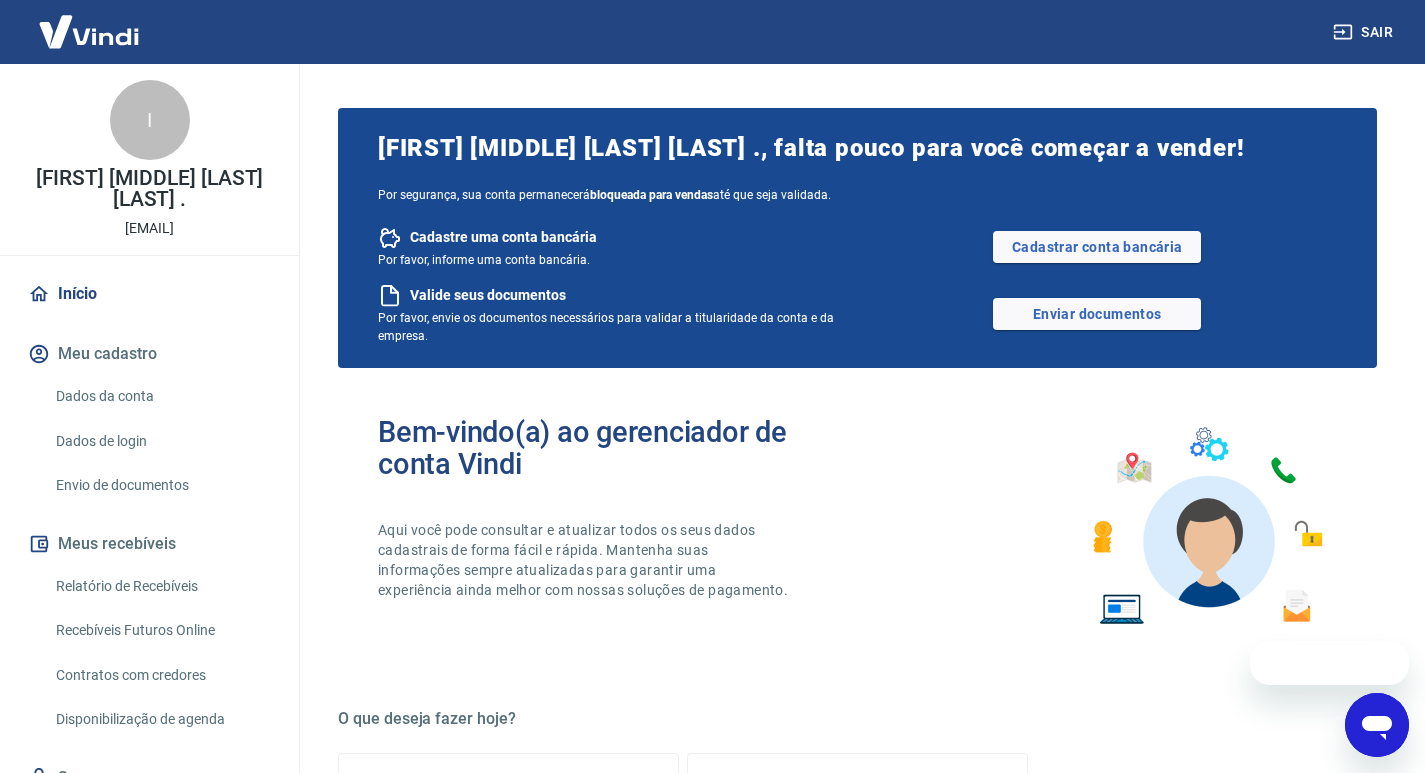 scroll, scrollTop: 0, scrollLeft: 0, axis: both 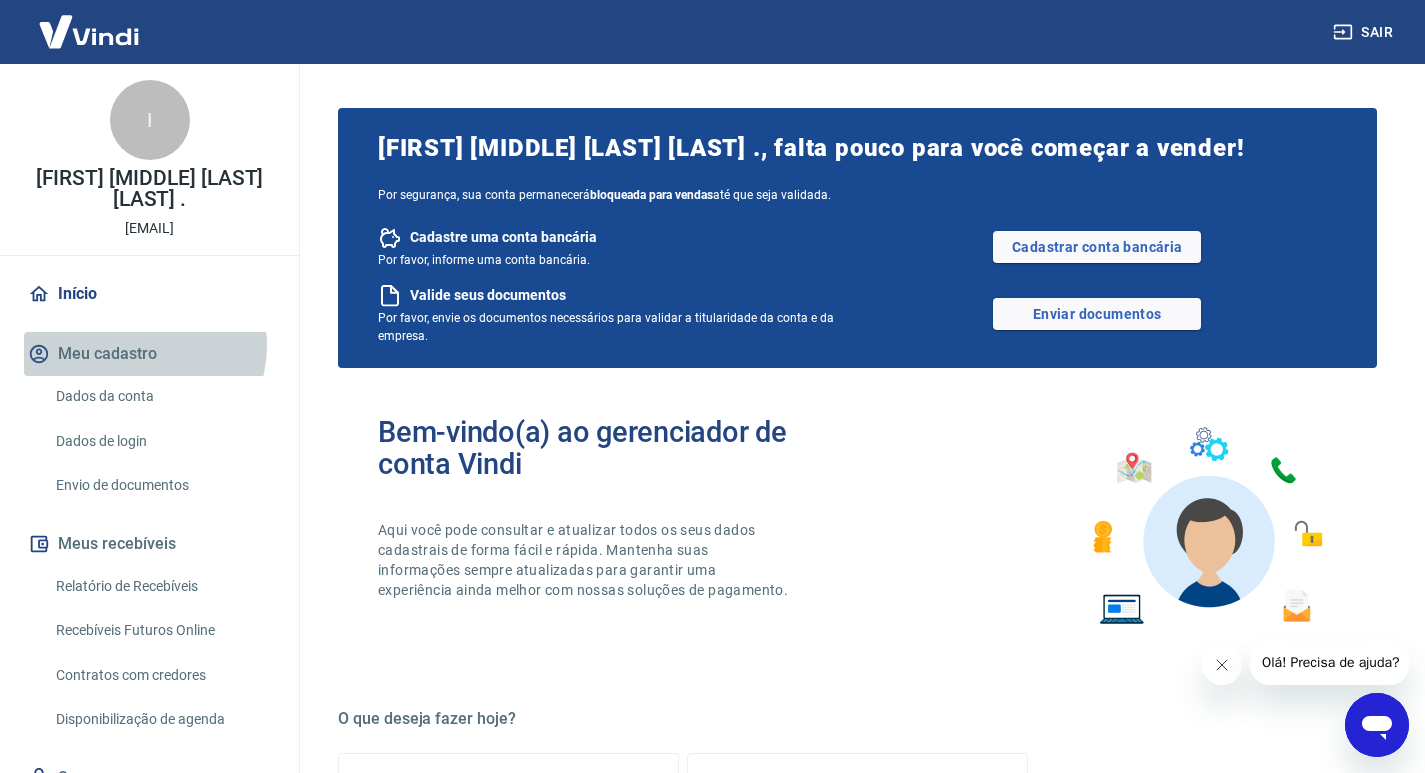 click on "Meu cadastro" at bounding box center [149, 354] 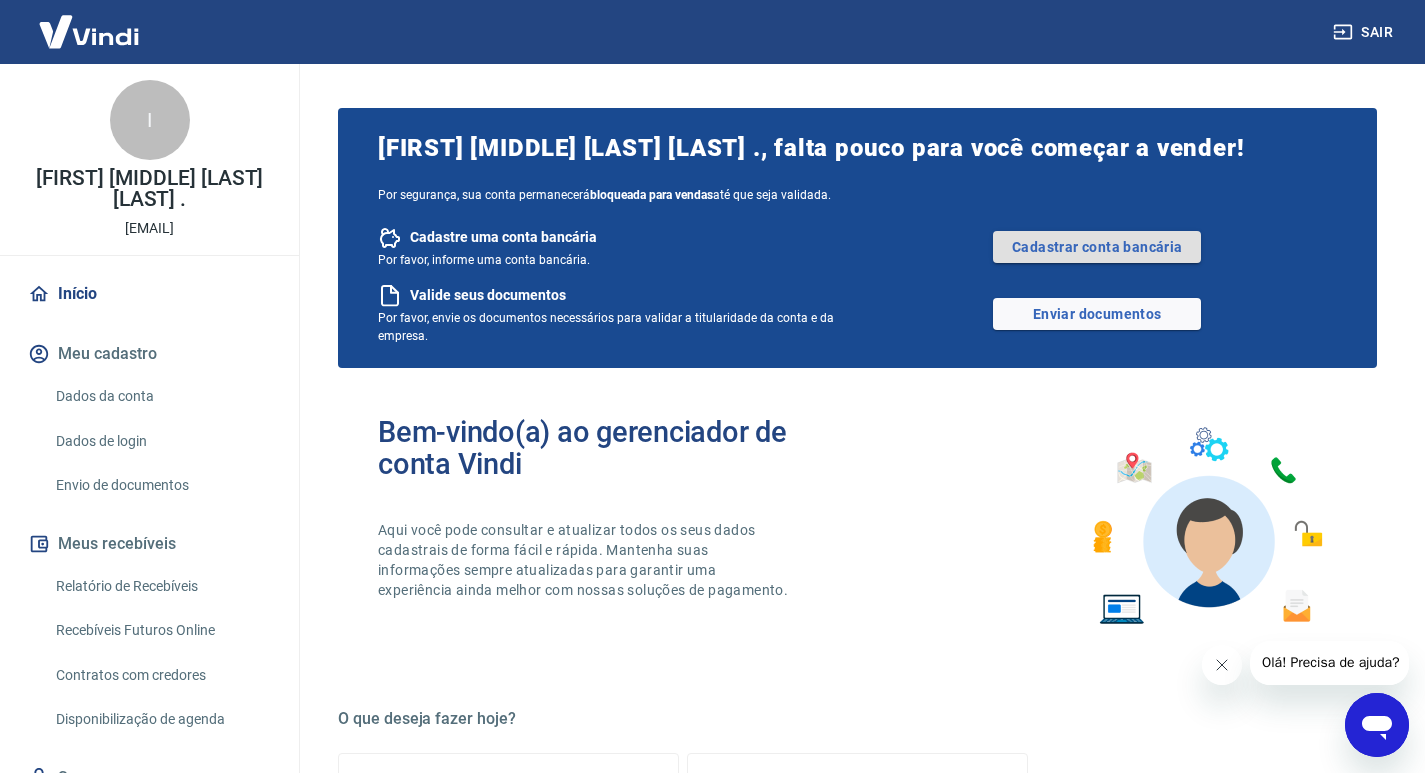 click on "Cadastrar conta bancária" at bounding box center (1097, 247) 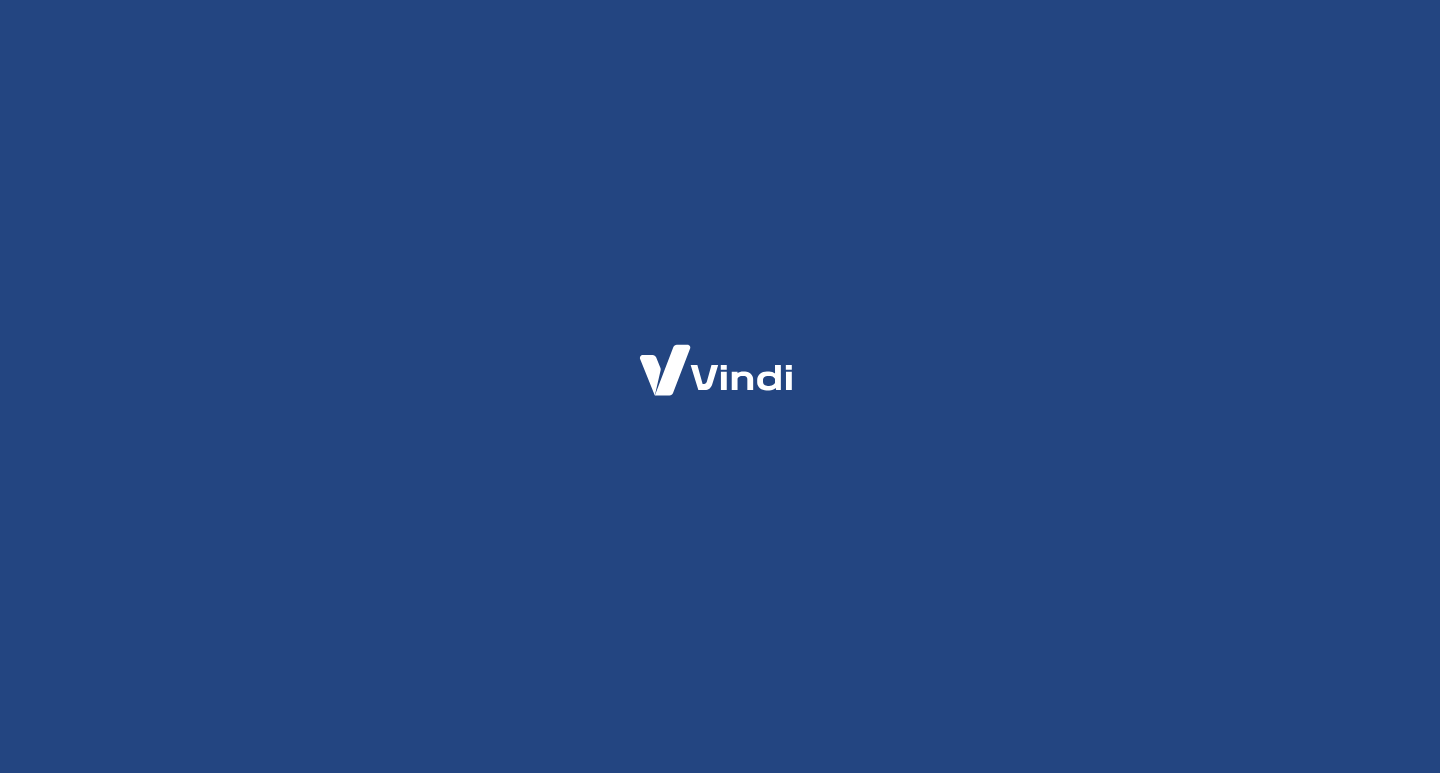 scroll, scrollTop: 0, scrollLeft: 0, axis: both 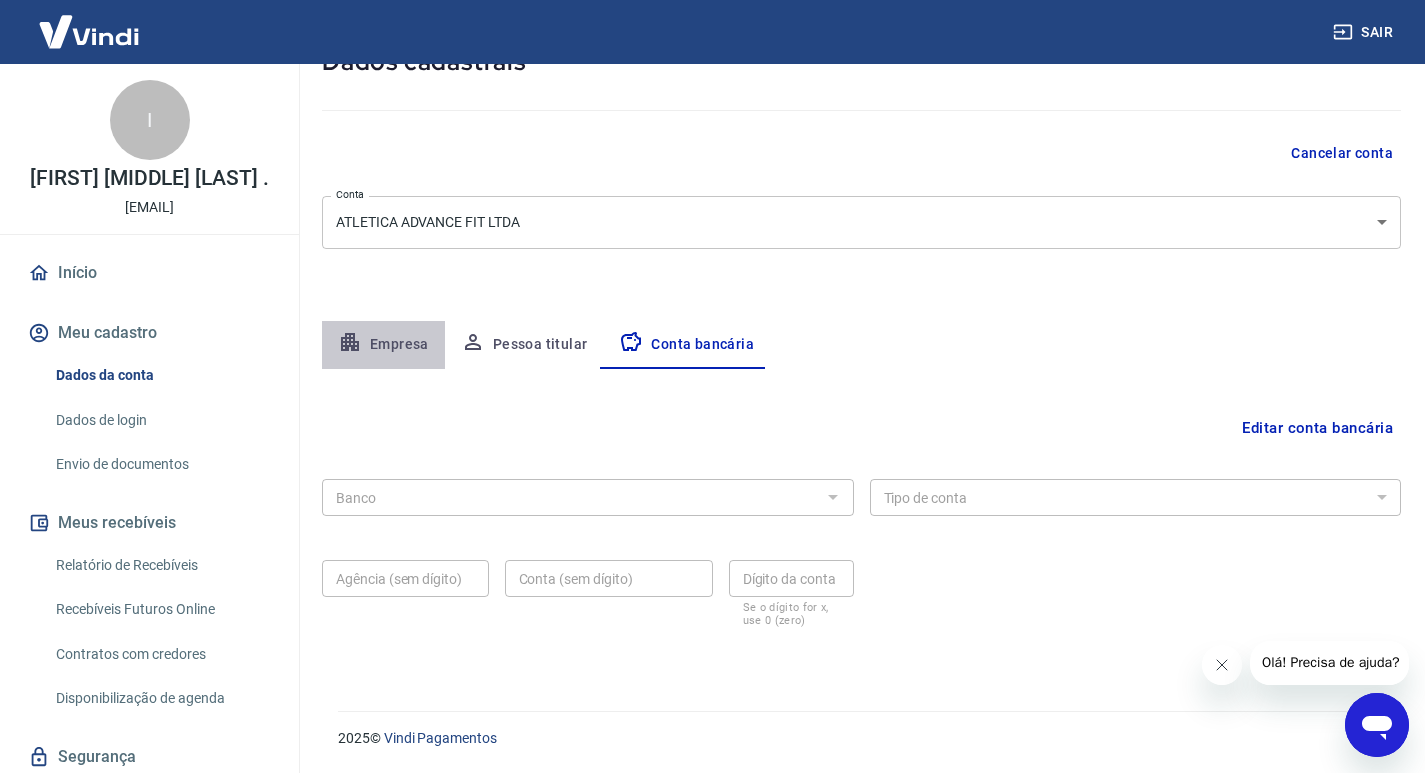 click on "Empresa" at bounding box center [383, 345] 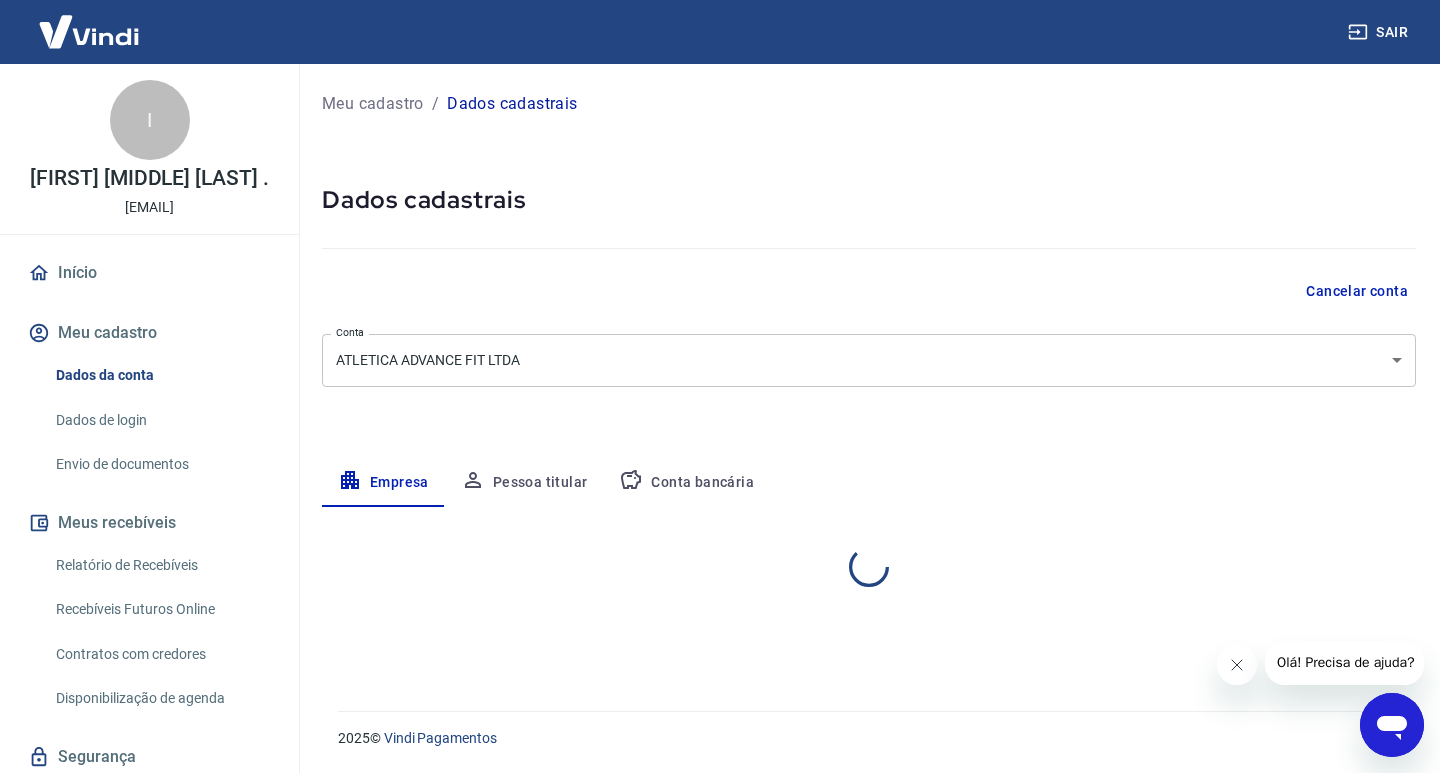 select on "PA" 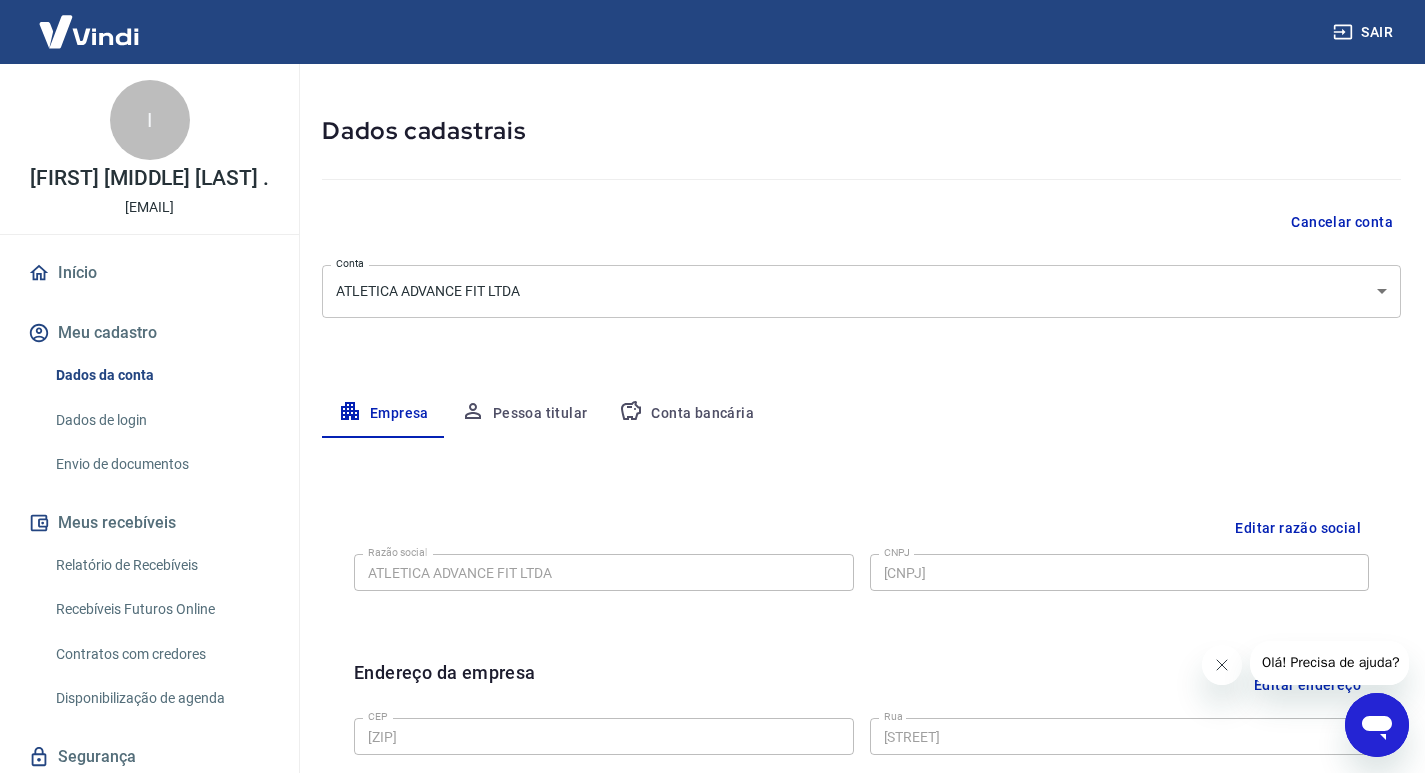 scroll, scrollTop: 0, scrollLeft: 0, axis: both 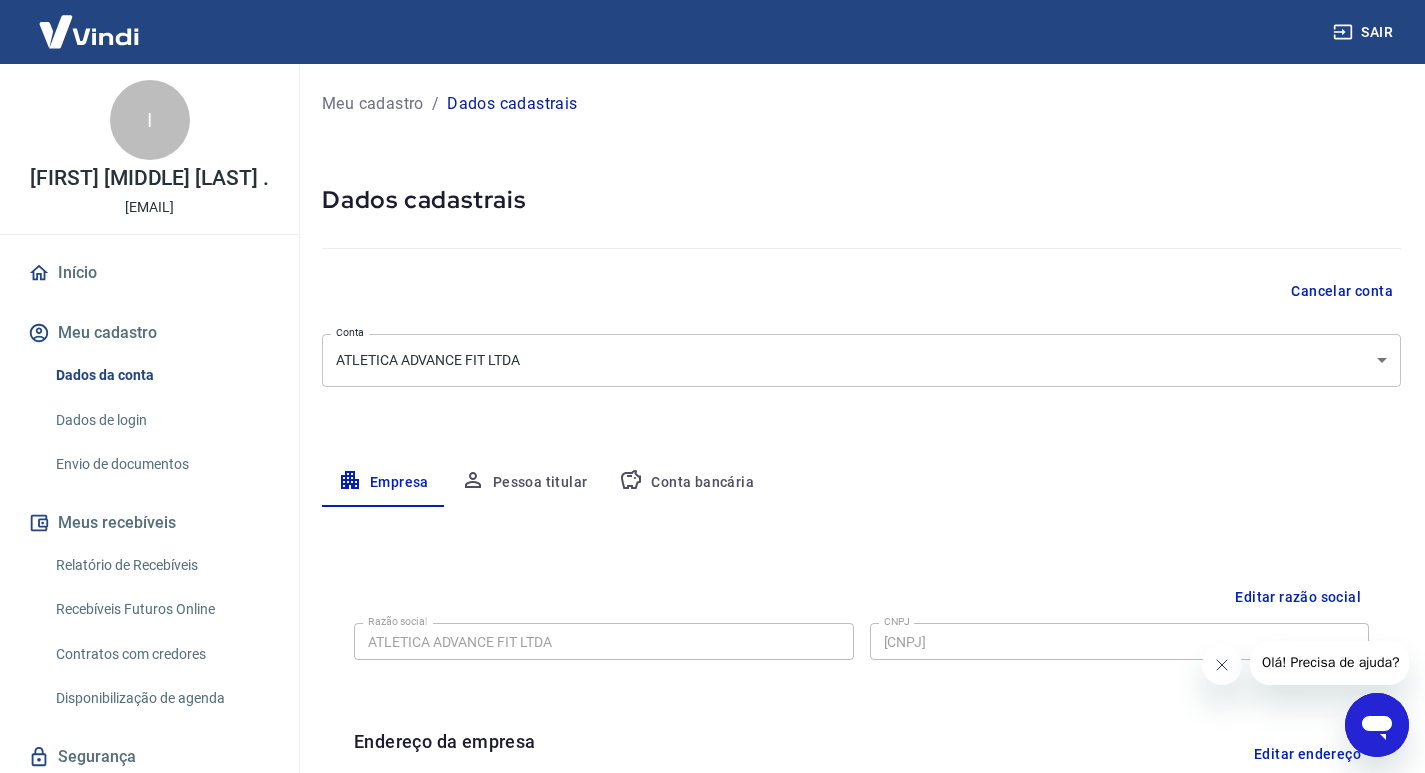 click on "Conta bancária" at bounding box center (686, 483) 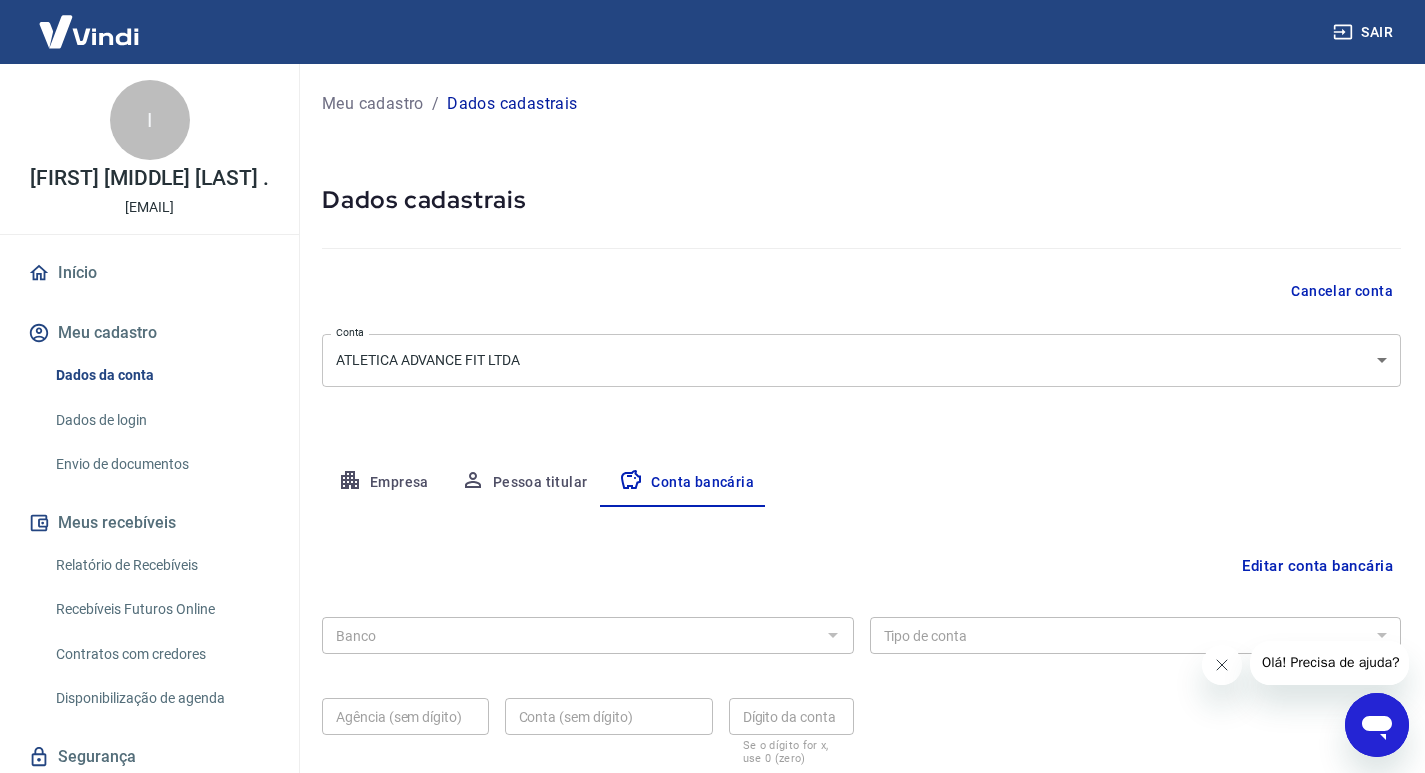 scroll, scrollTop: 138, scrollLeft: 0, axis: vertical 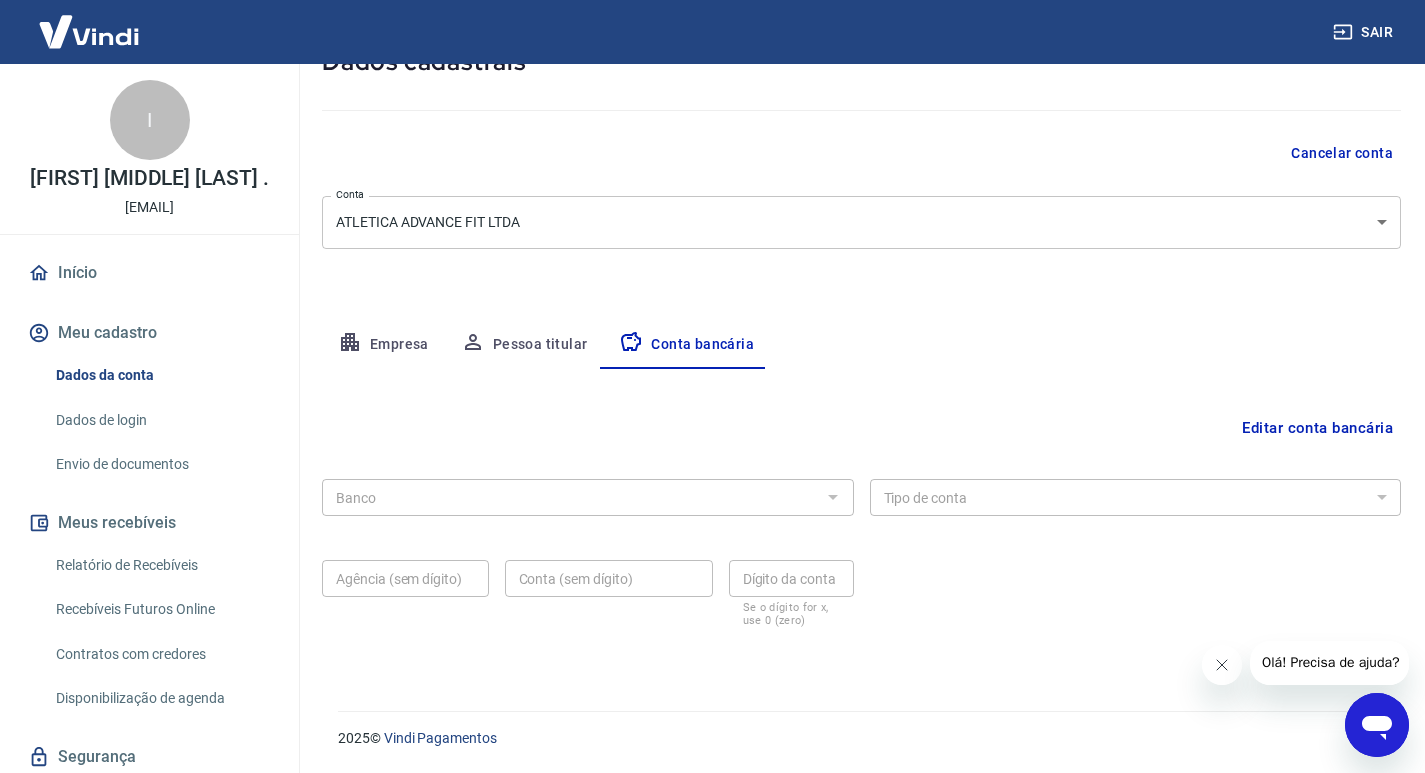 click on "Banco Banco Tipo de conta Conta Corrente Conta Poupança Tipo de conta Agência (sem dígito) Agência (sem dígito) Conta (sem dígito) Conta (sem dígito) Dígito da conta Dígito da conta Se o dígito for x, use 0 (zero)" at bounding box center (861, 551) 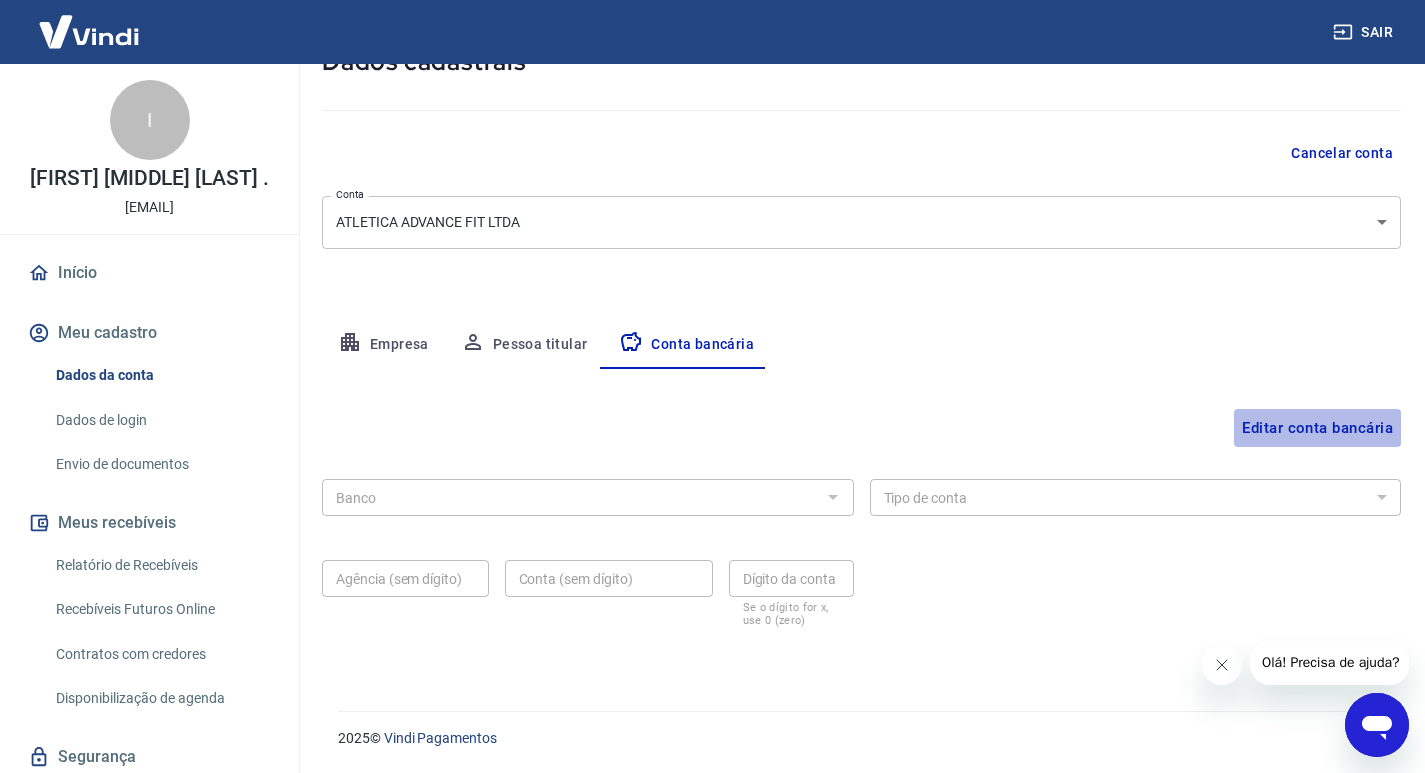 click on "Editar conta bancária" at bounding box center [1317, 428] 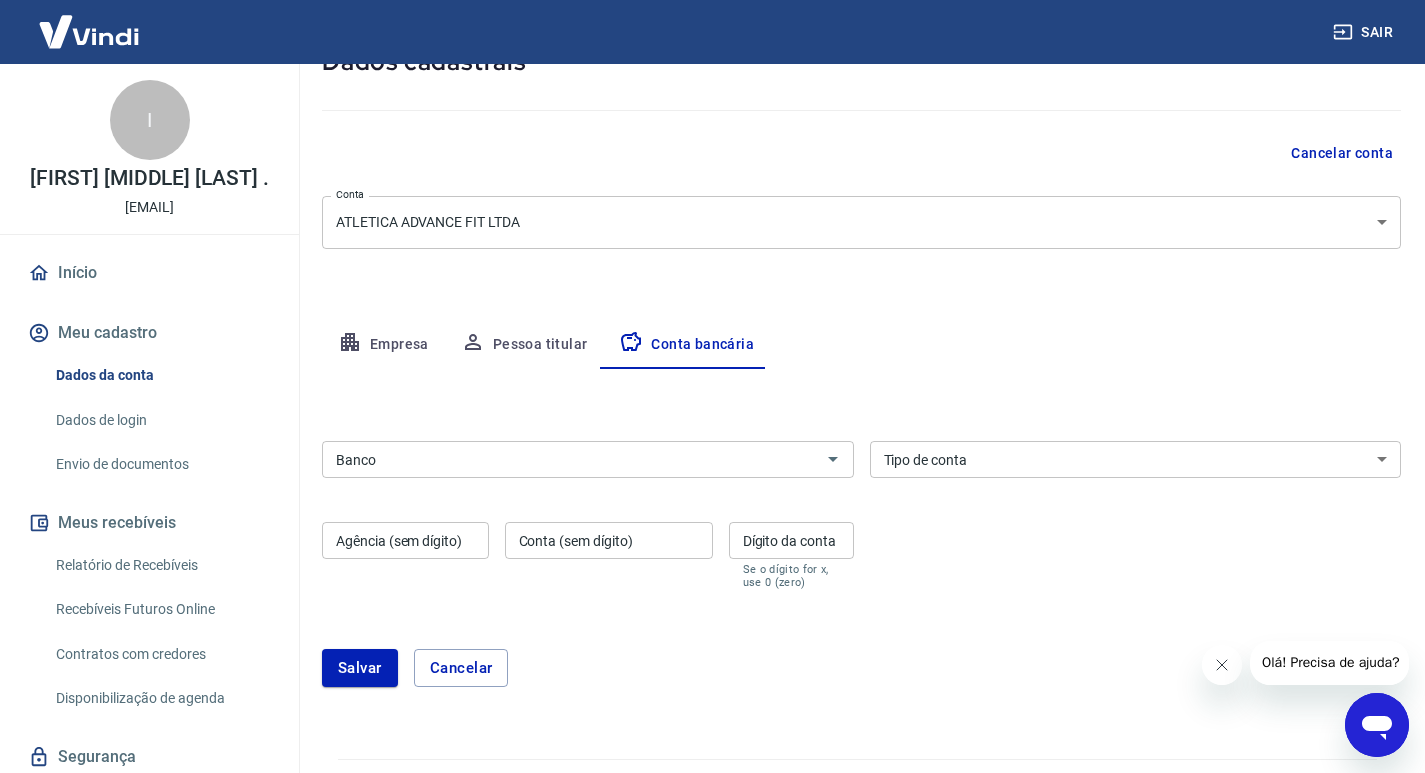 click on "Banco" at bounding box center [588, 459] 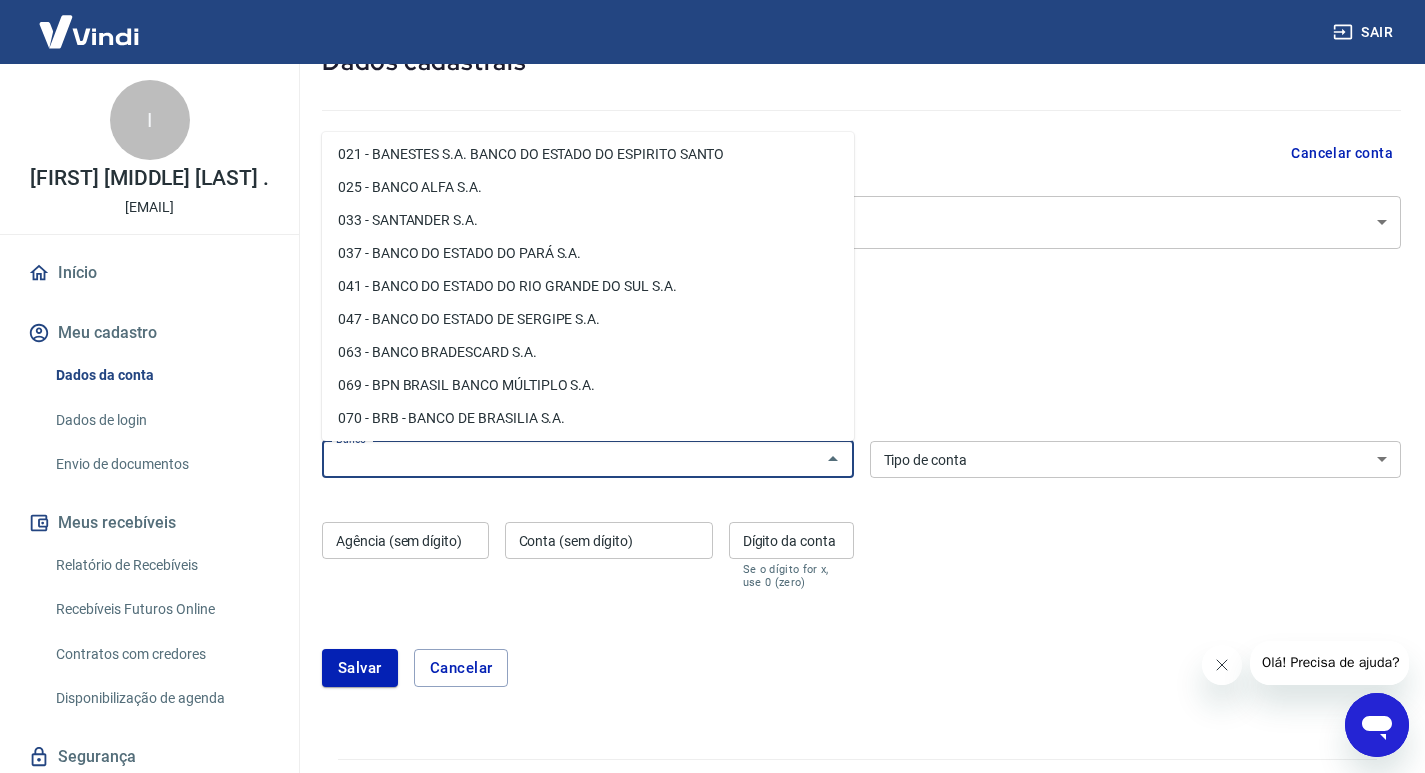 scroll, scrollTop: 300, scrollLeft: 0, axis: vertical 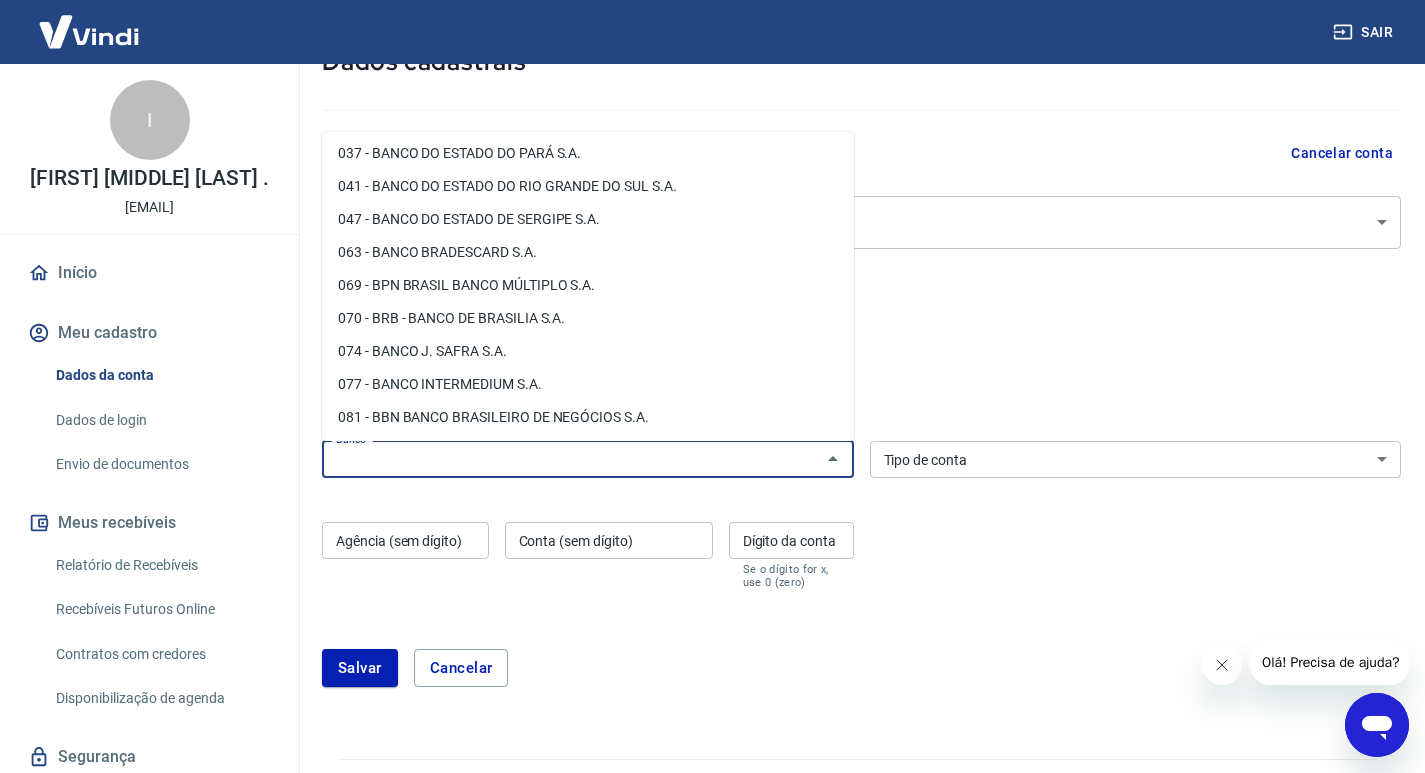 click on "063 - BANCO BRADESCARD S.A." at bounding box center [588, 252] 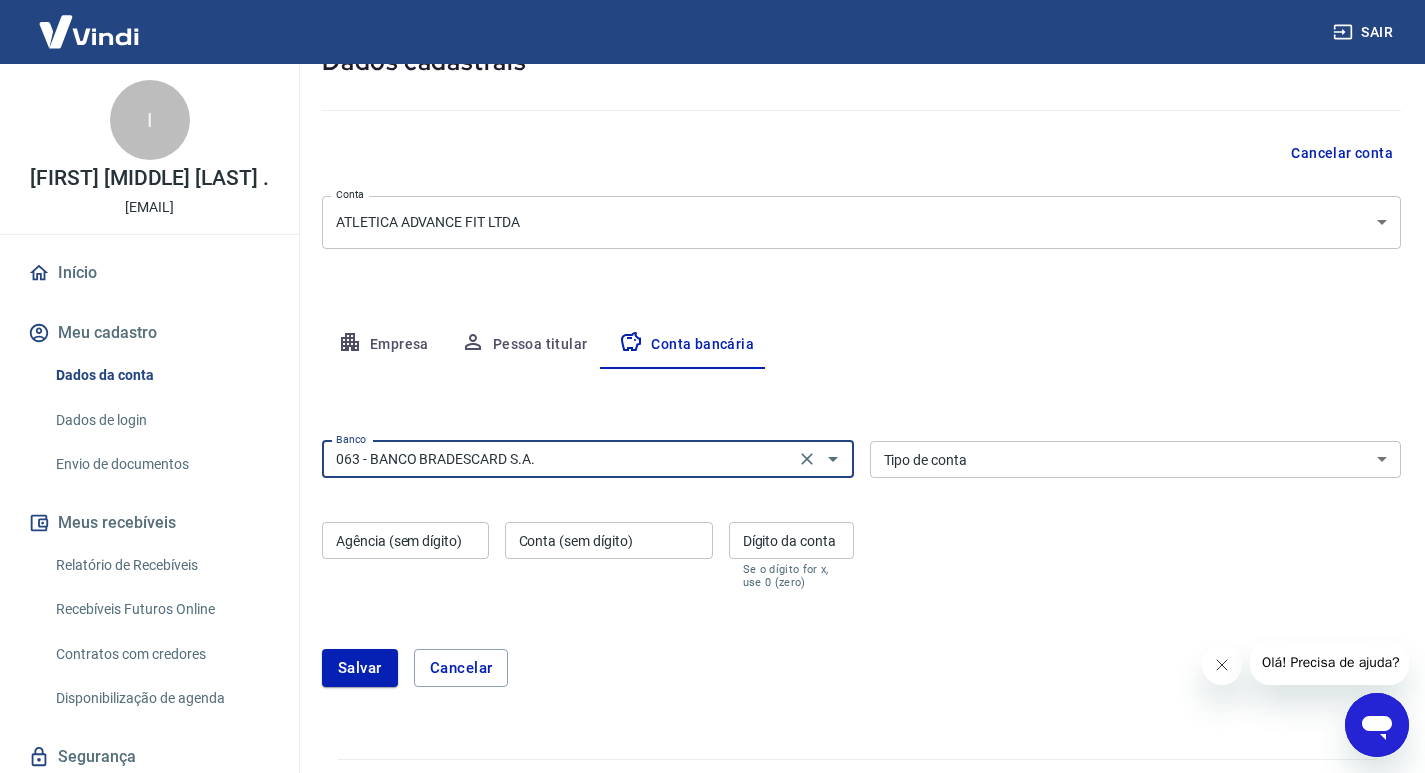 click on "Conta Corrente Conta Poupança" at bounding box center (1136, 459) 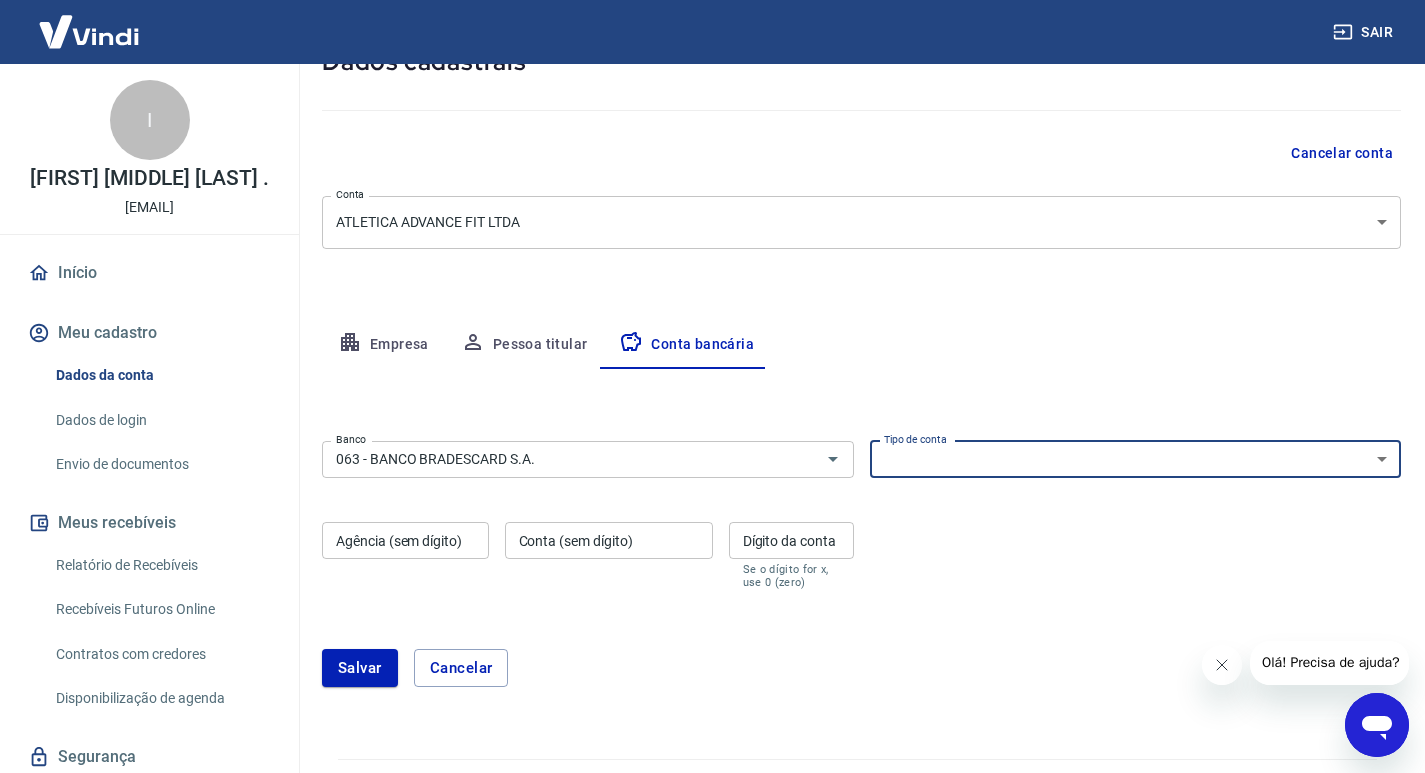 select on "1" 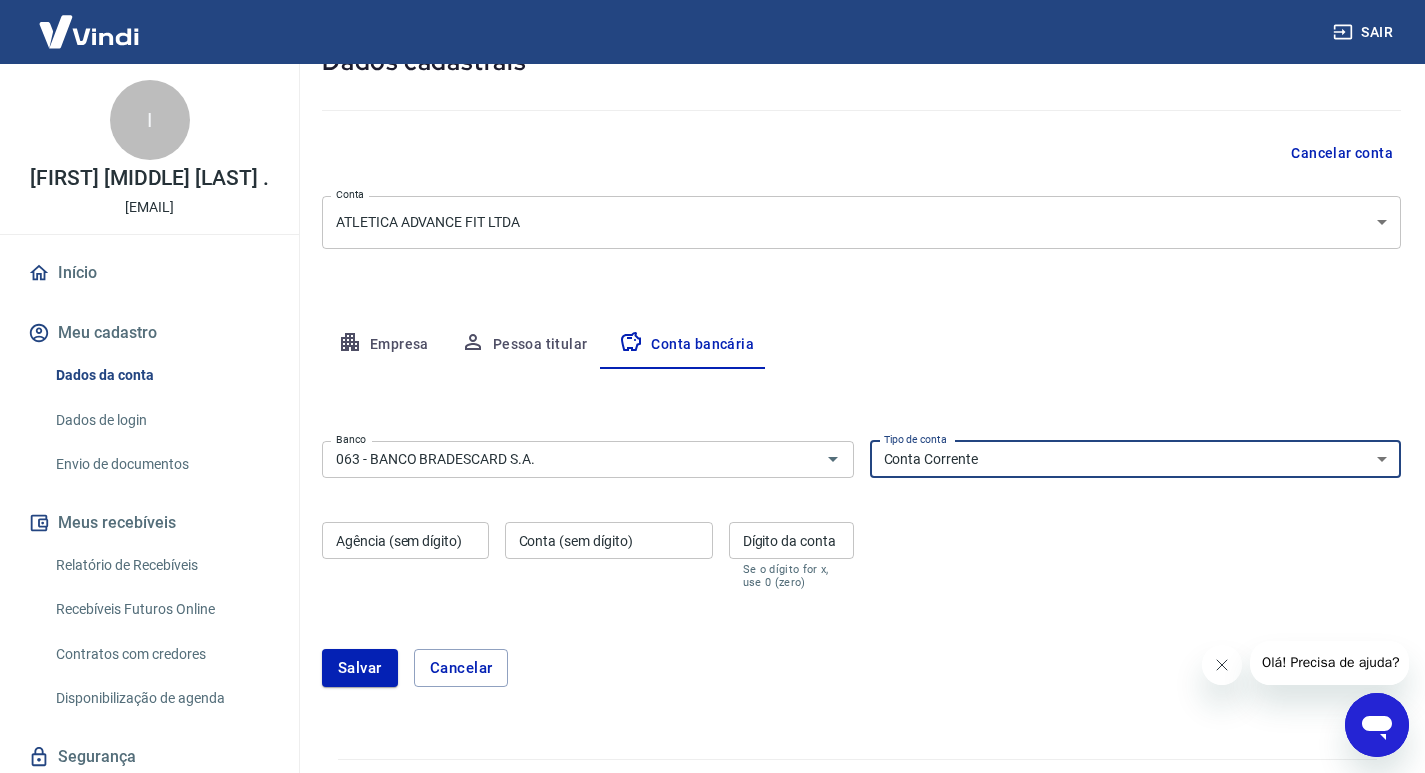 click on "Conta Corrente Conta Poupança" at bounding box center [1136, 459] 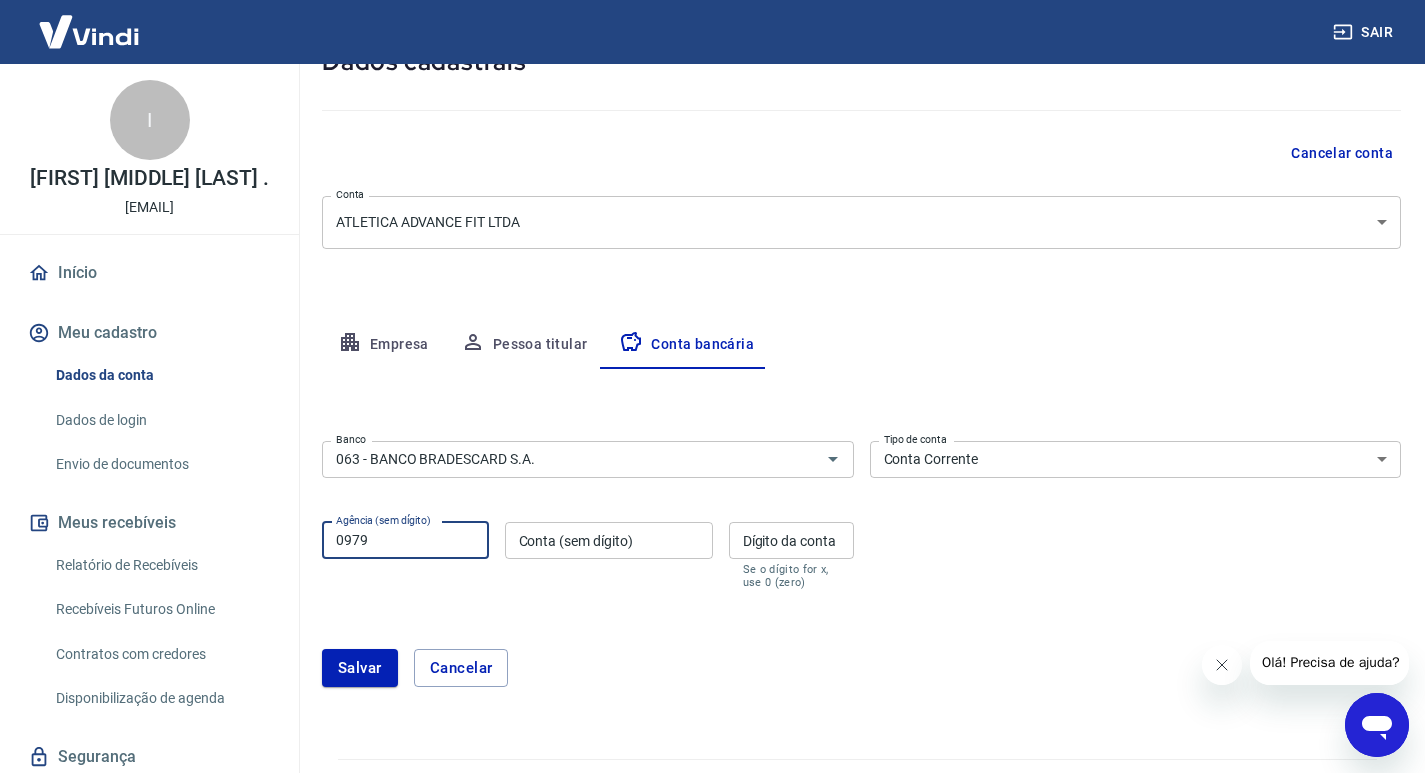type on "0979" 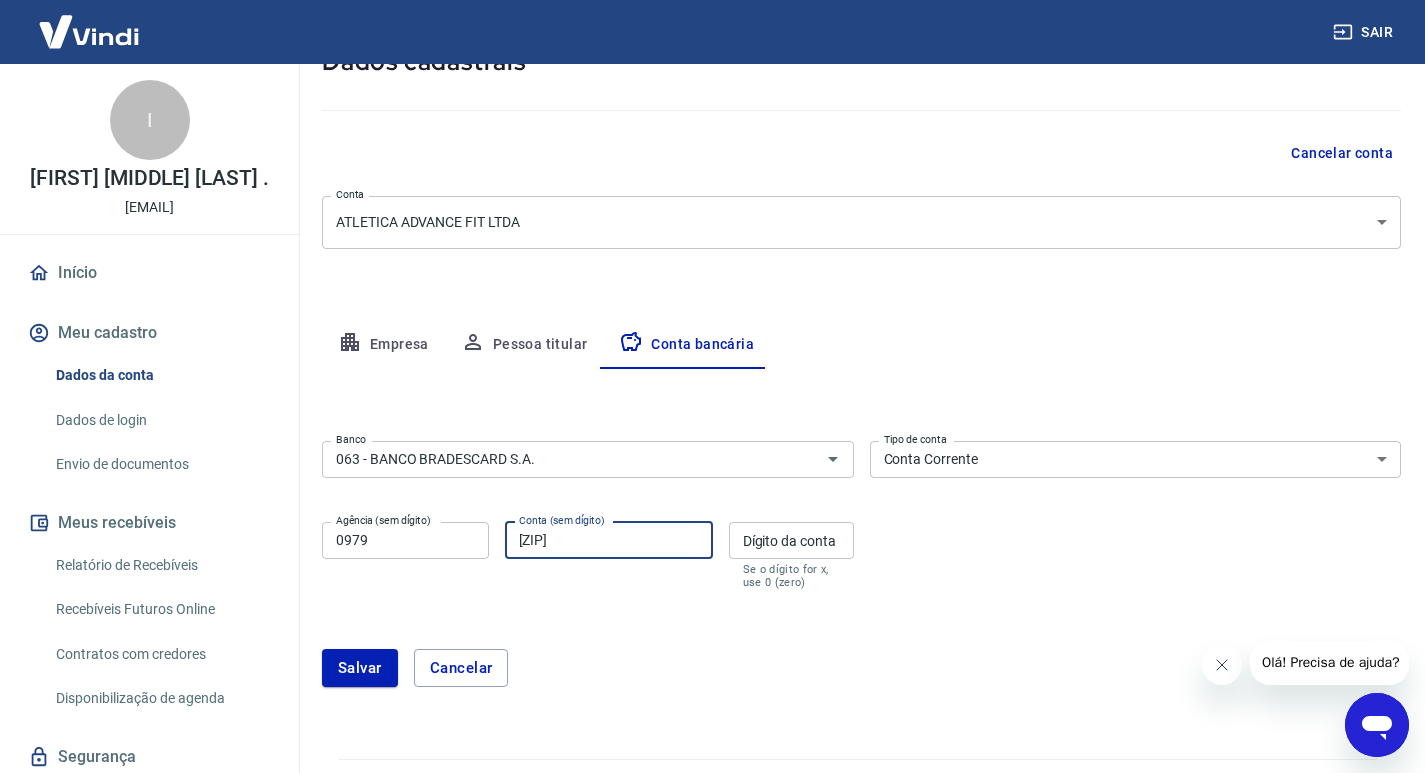 type on "89735" 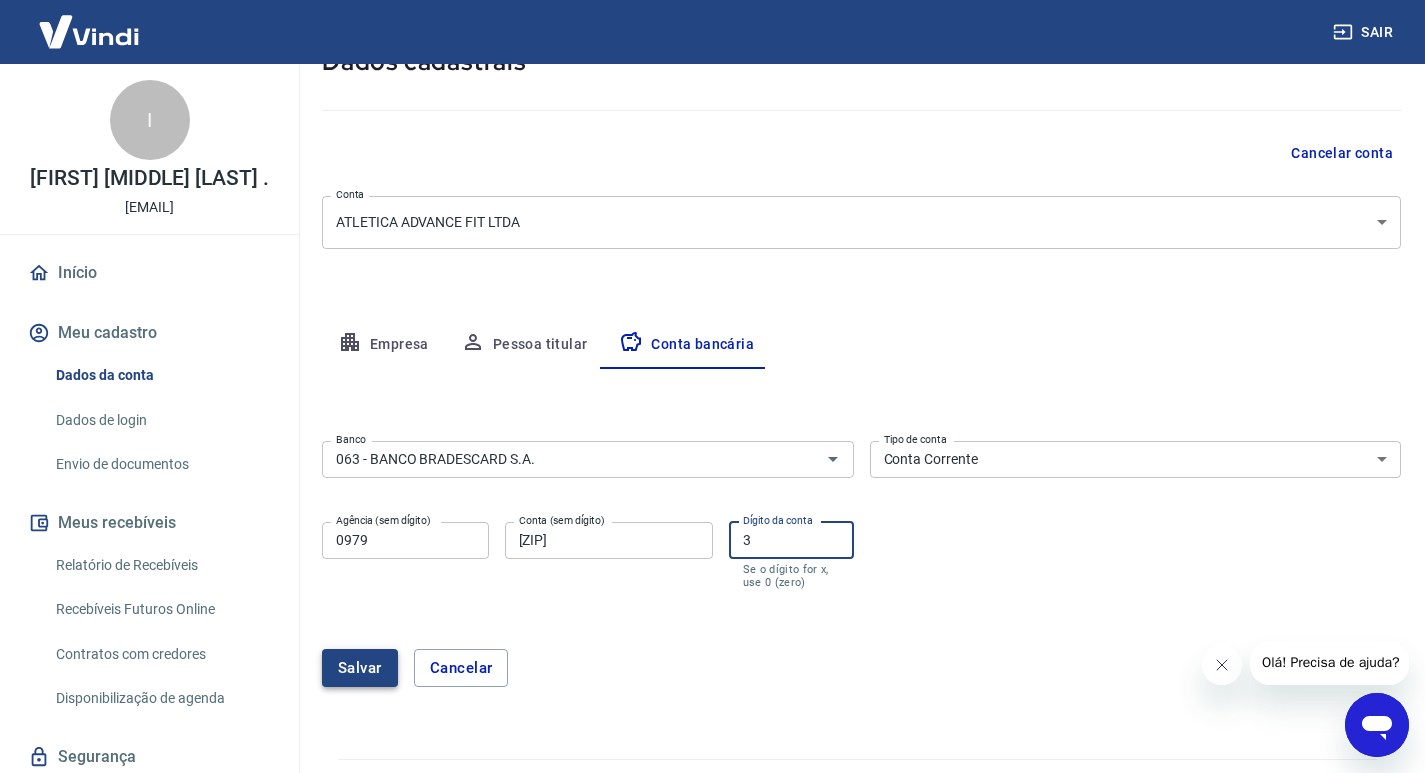 type on "3" 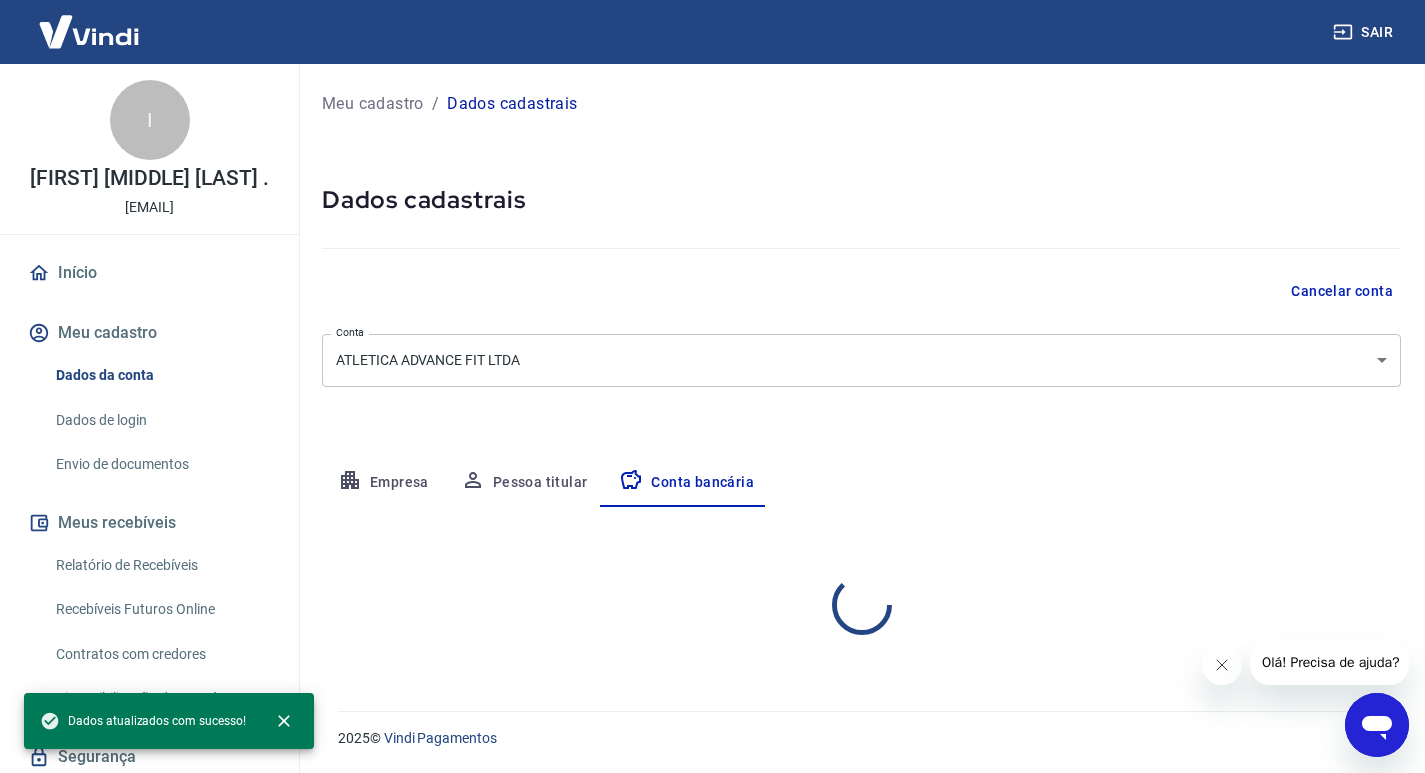 scroll, scrollTop: 0, scrollLeft: 0, axis: both 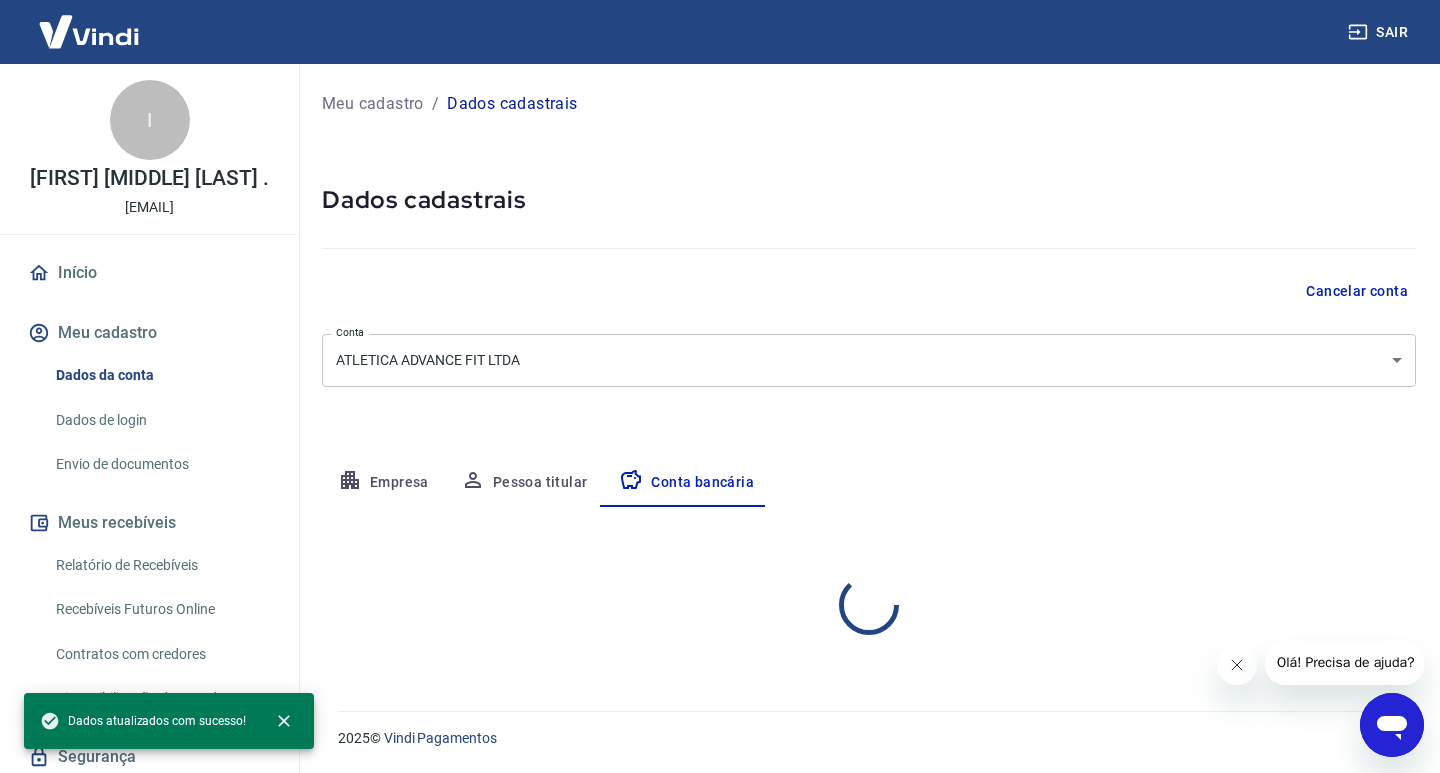 select on "1" 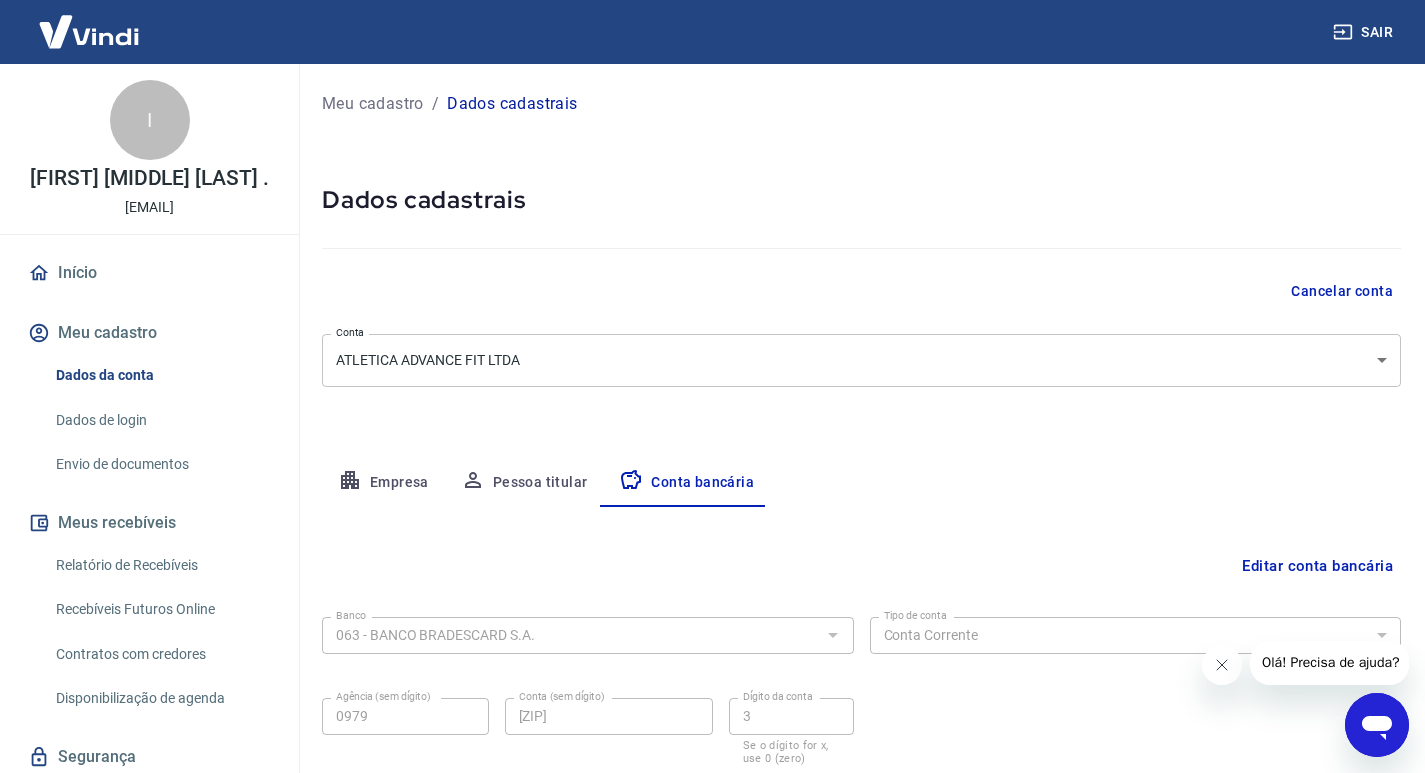scroll, scrollTop: 138, scrollLeft: 0, axis: vertical 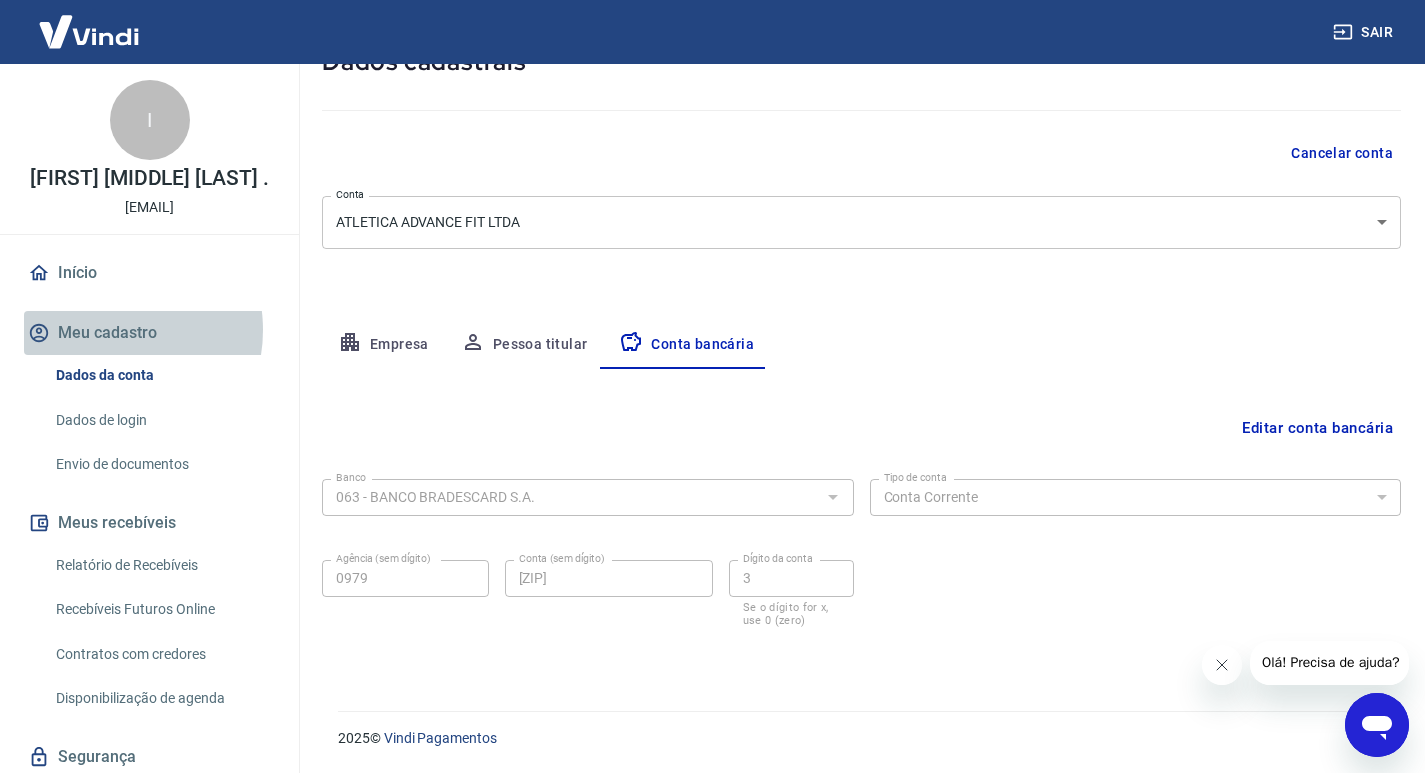 click on "Meu cadastro" at bounding box center (149, 333) 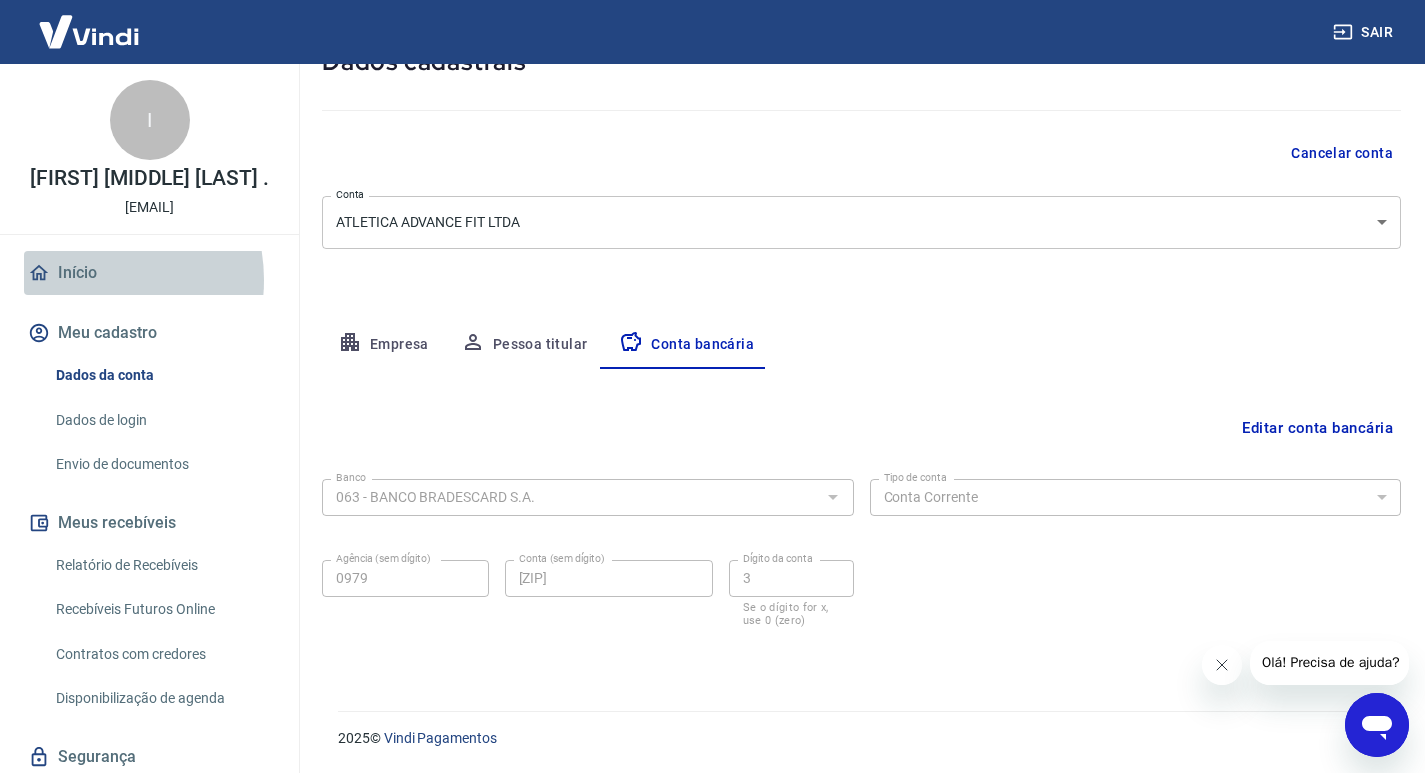 click on "Início" at bounding box center [149, 273] 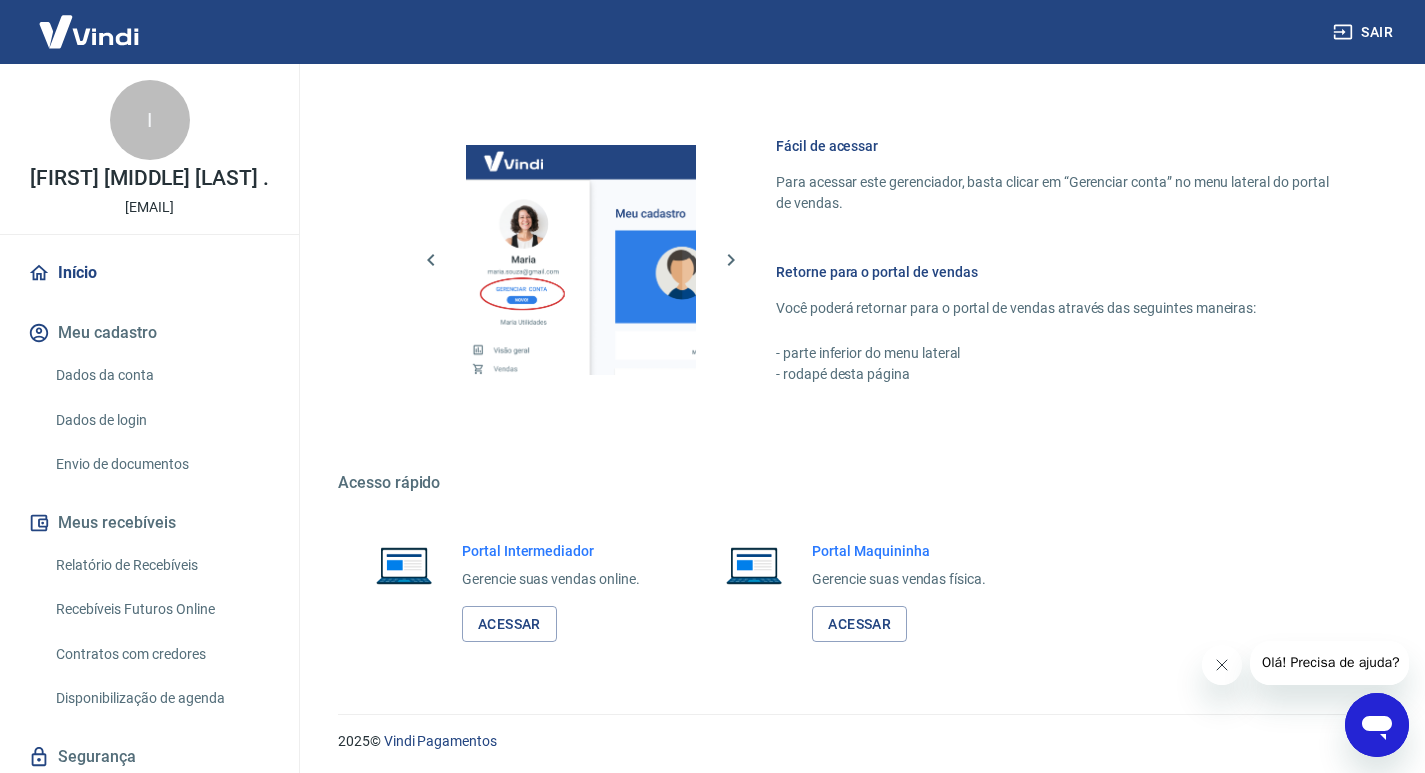 scroll, scrollTop: 1213, scrollLeft: 0, axis: vertical 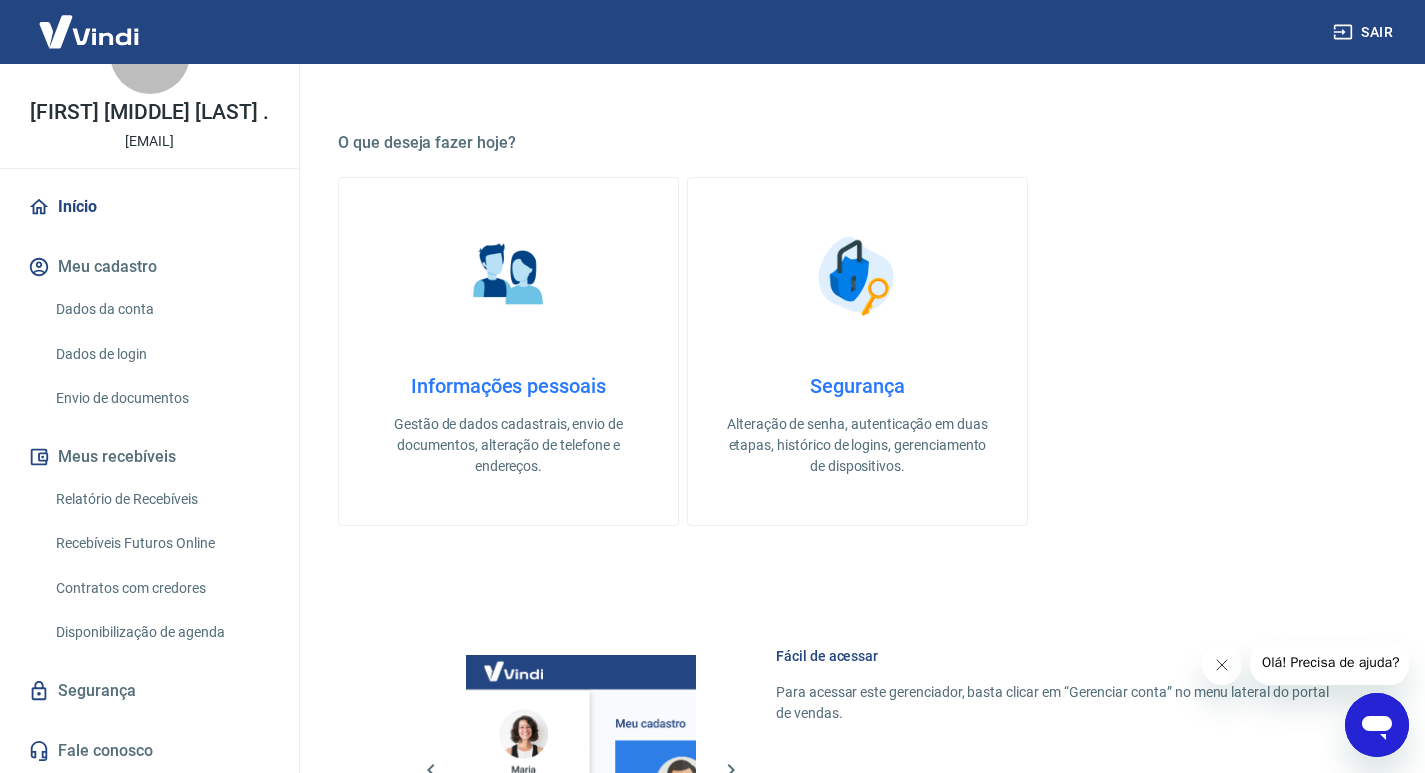 click on "Fale conosco" at bounding box center (149, 751) 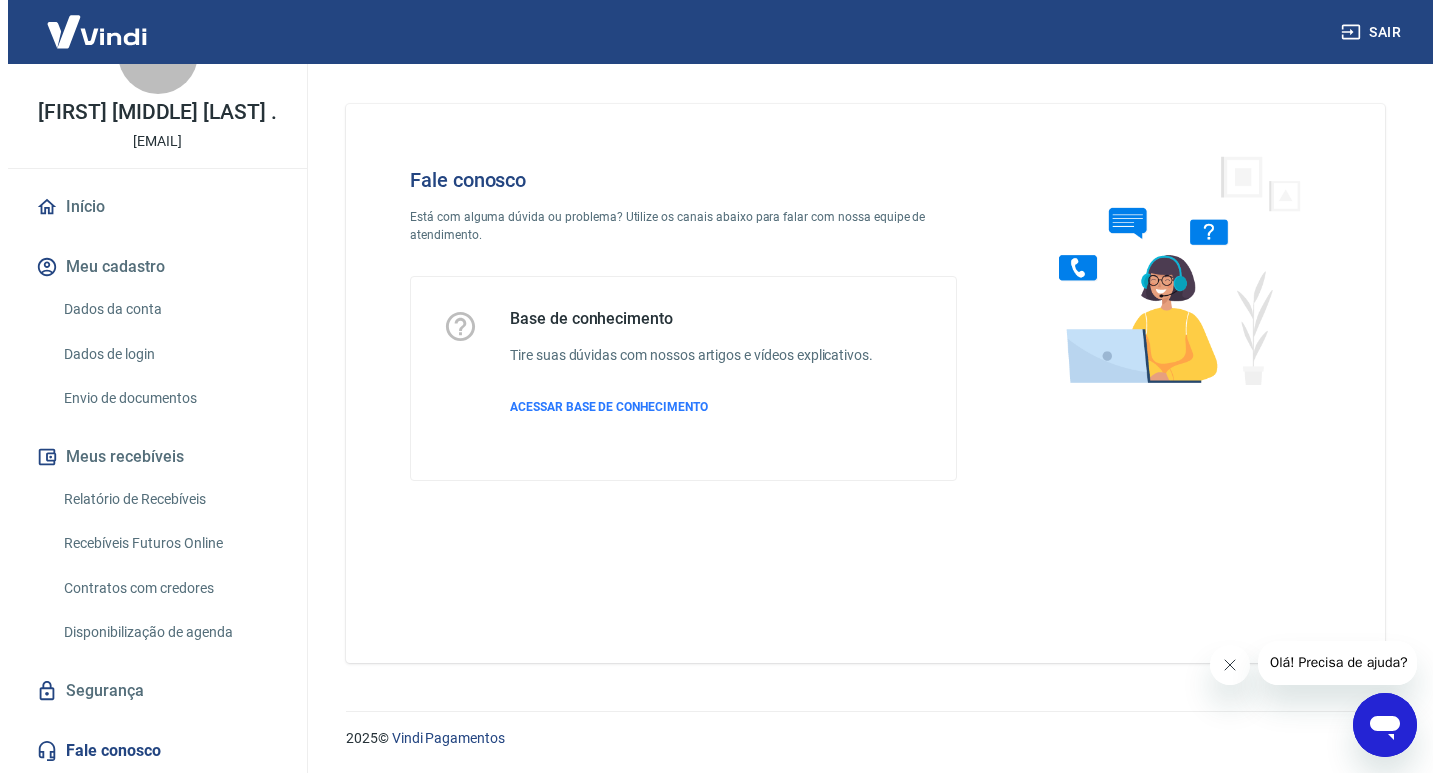 scroll, scrollTop: 0, scrollLeft: 0, axis: both 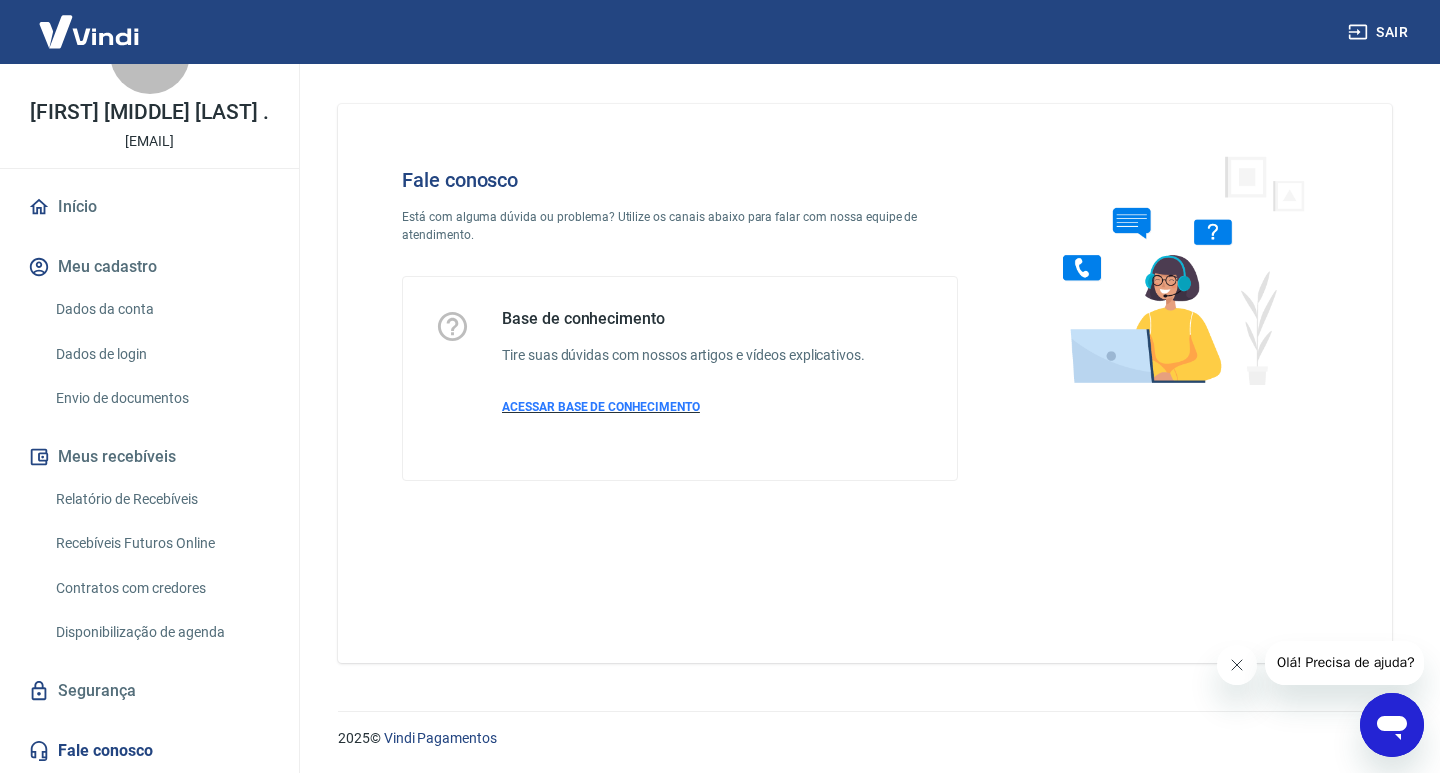 click on "ACESSAR BASE DE CONHECIMENTO" at bounding box center (601, 407) 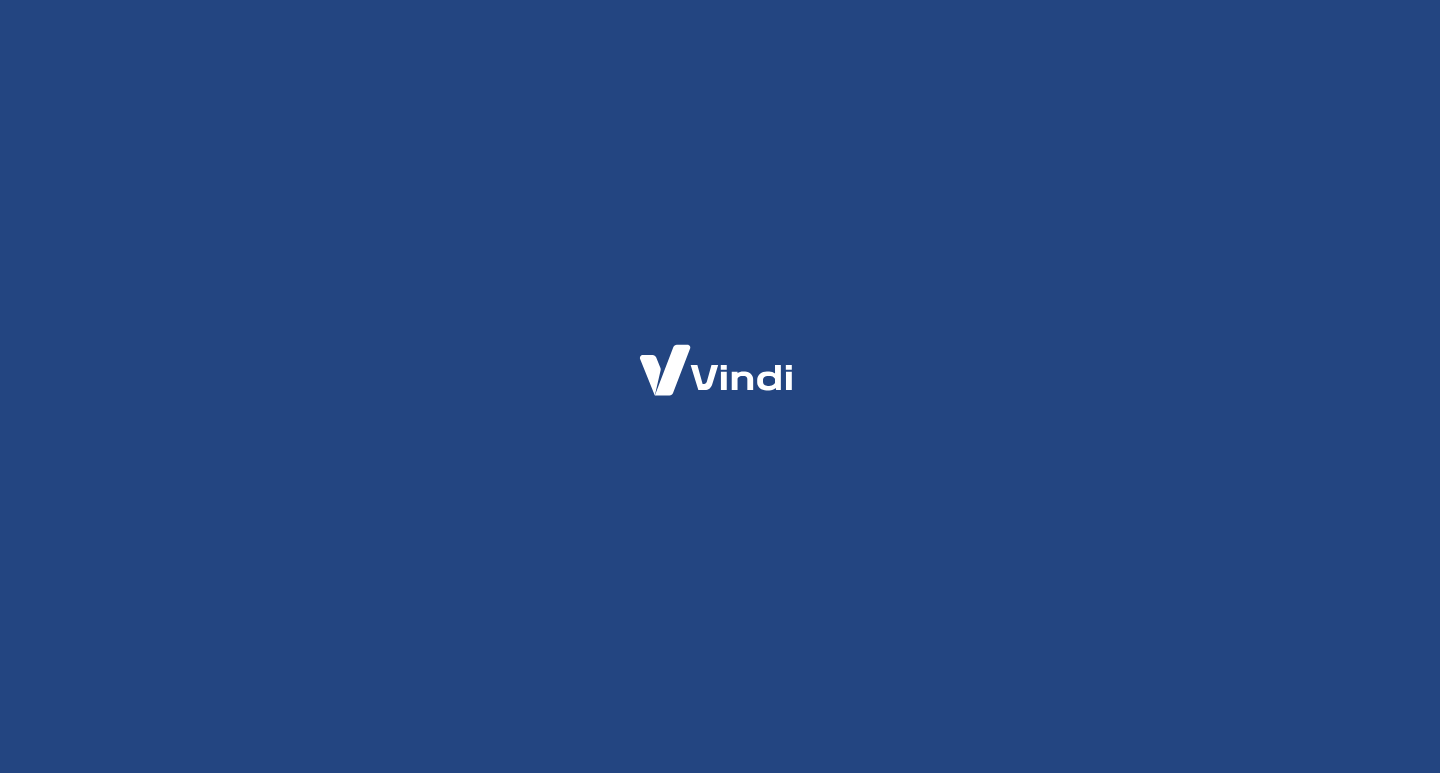 scroll, scrollTop: 0, scrollLeft: 0, axis: both 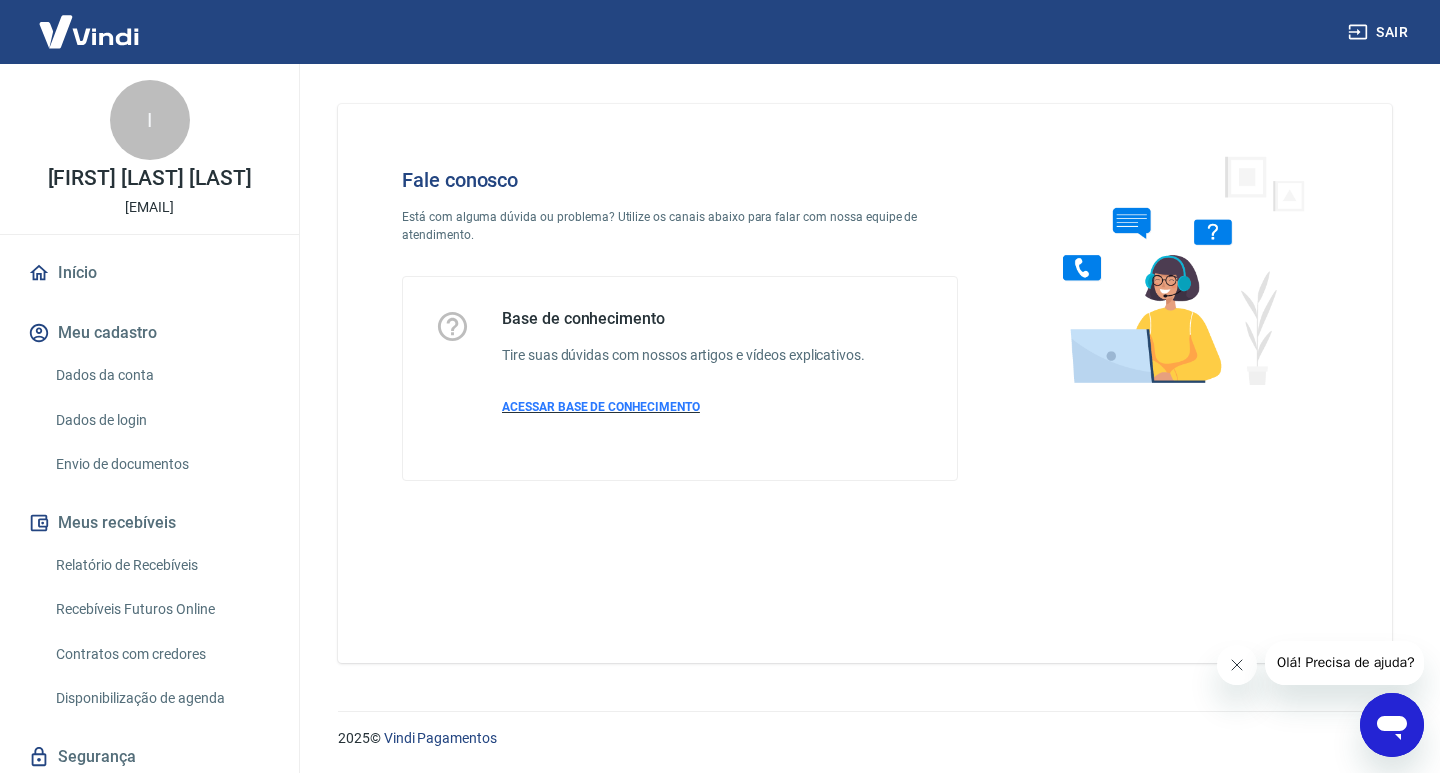 click on "ACESSAR BASE DE CONHECIMENTO" at bounding box center [683, 407] 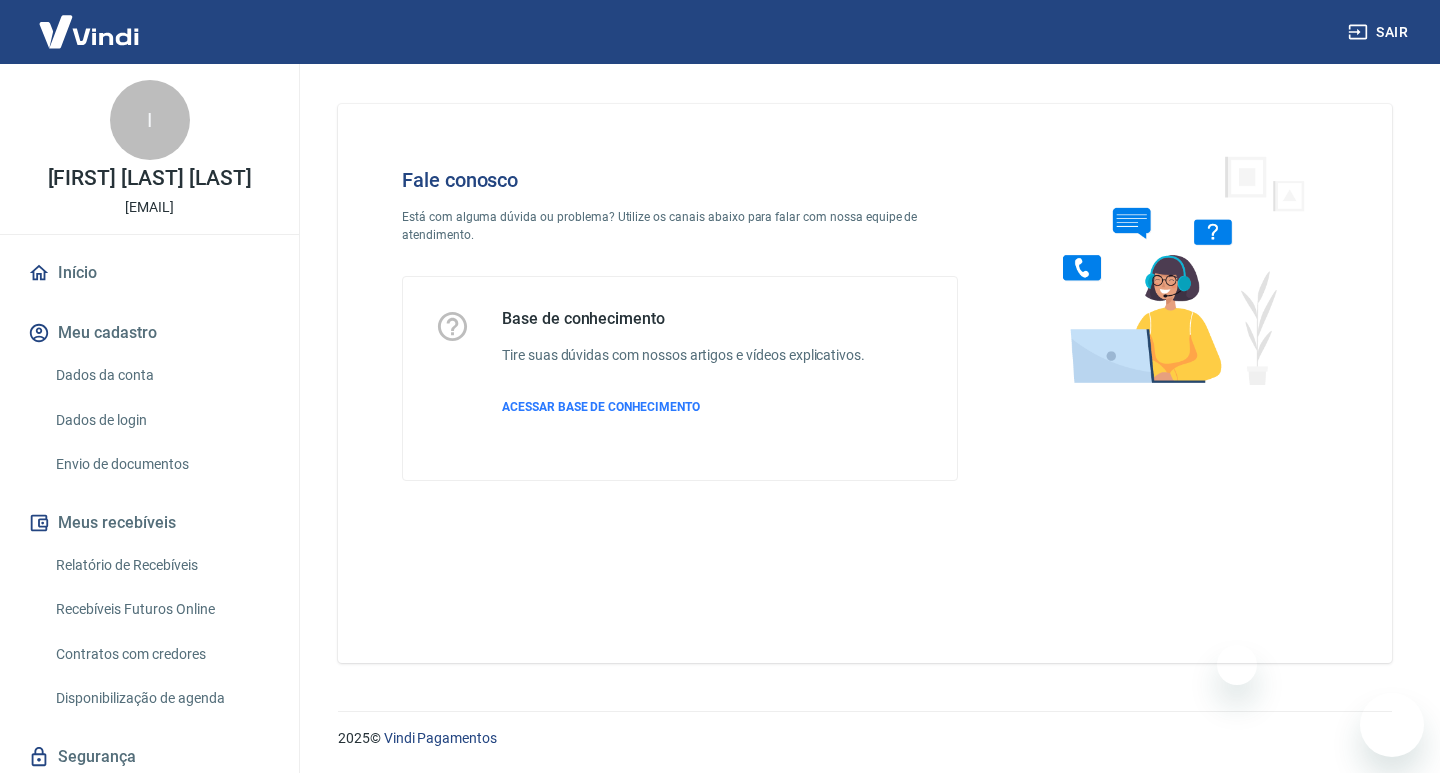 scroll, scrollTop: 0, scrollLeft: 0, axis: both 